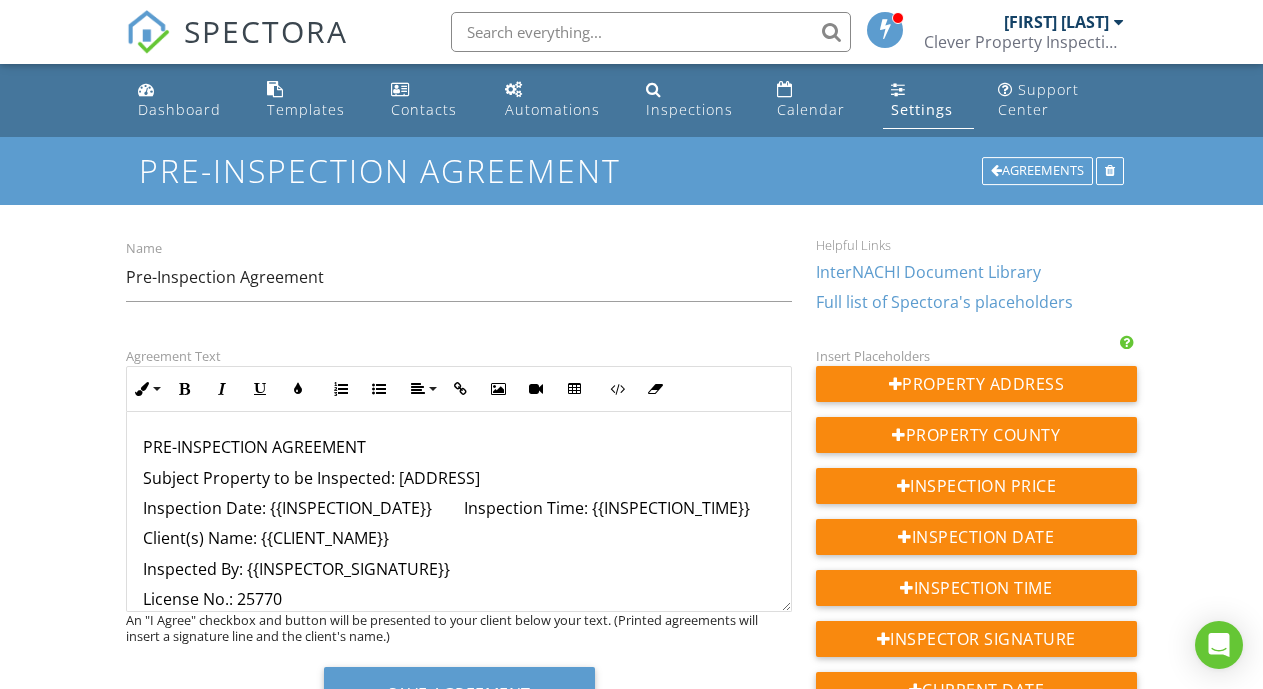 scroll, scrollTop: 0, scrollLeft: 0, axis: both 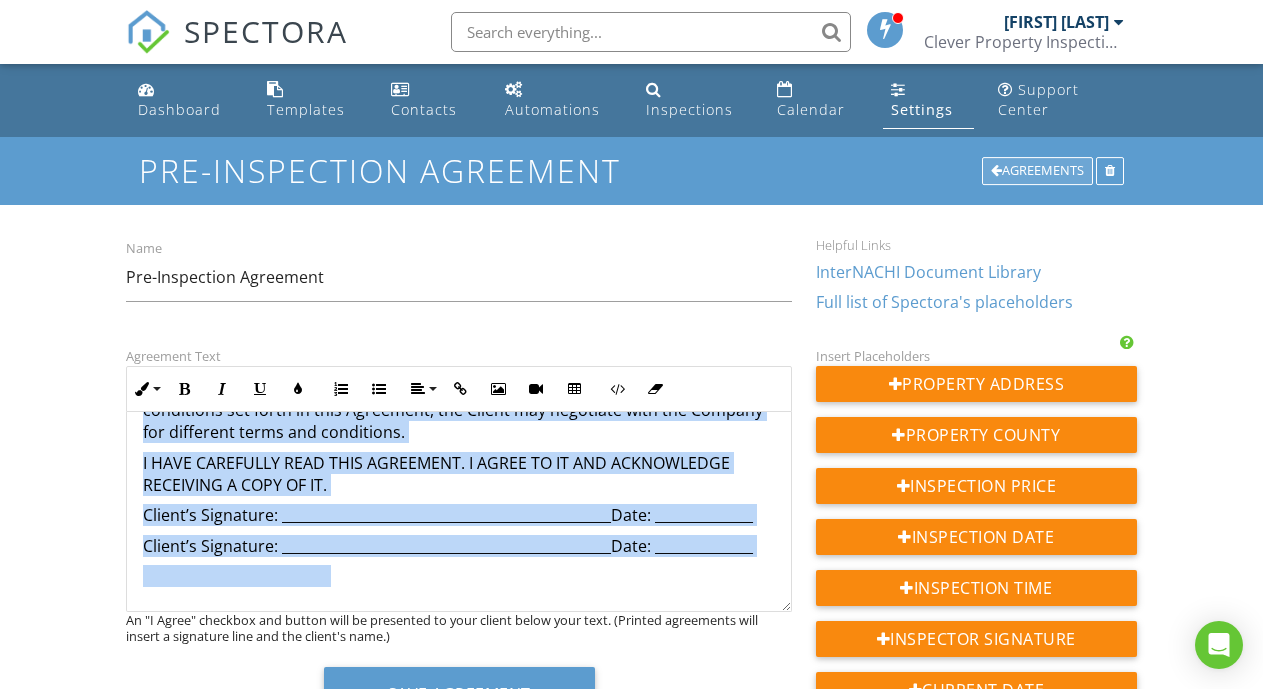 click at bounding box center (996, 171) 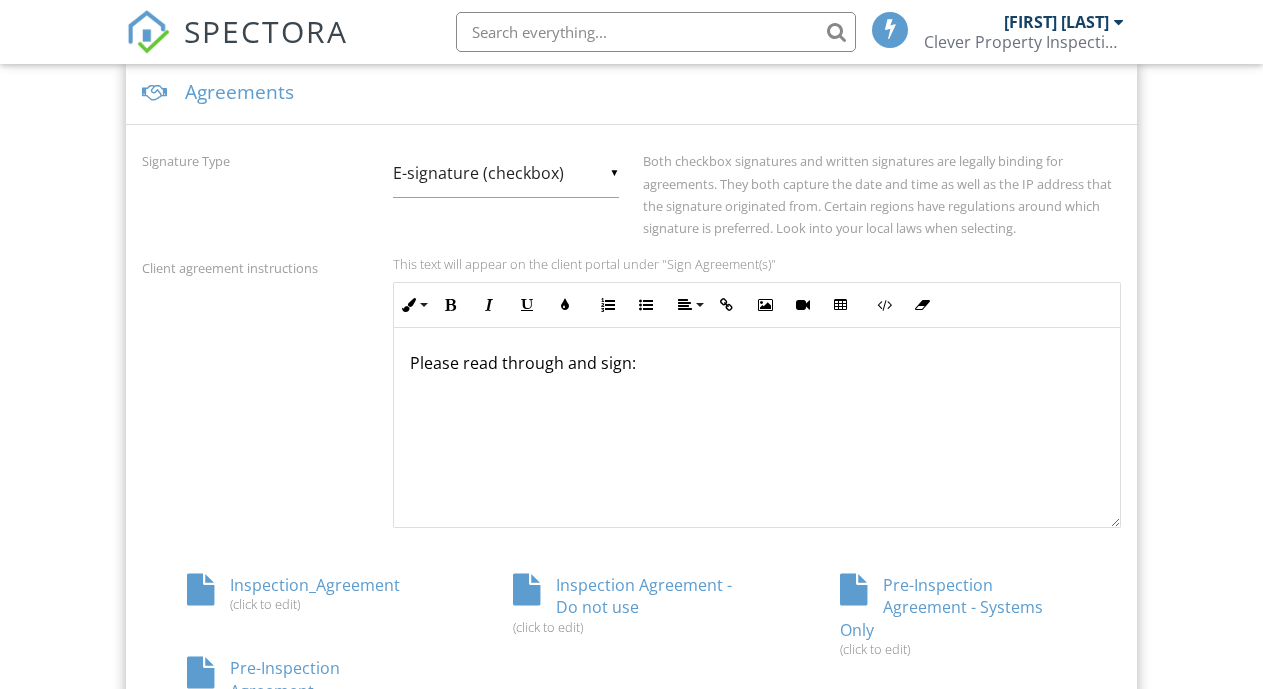 scroll, scrollTop: 764, scrollLeft: 0, axis: vertical 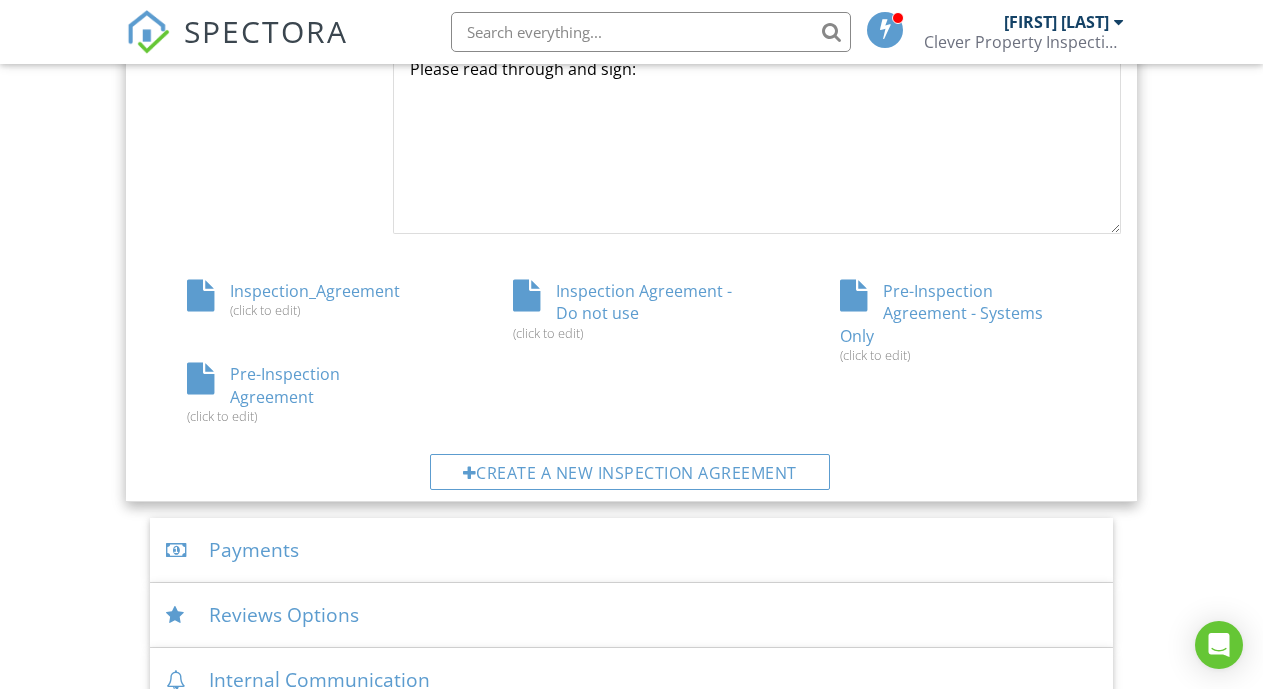 click on "Inspection_Agreement
(click to edit)" at bounding box center [305, 299] 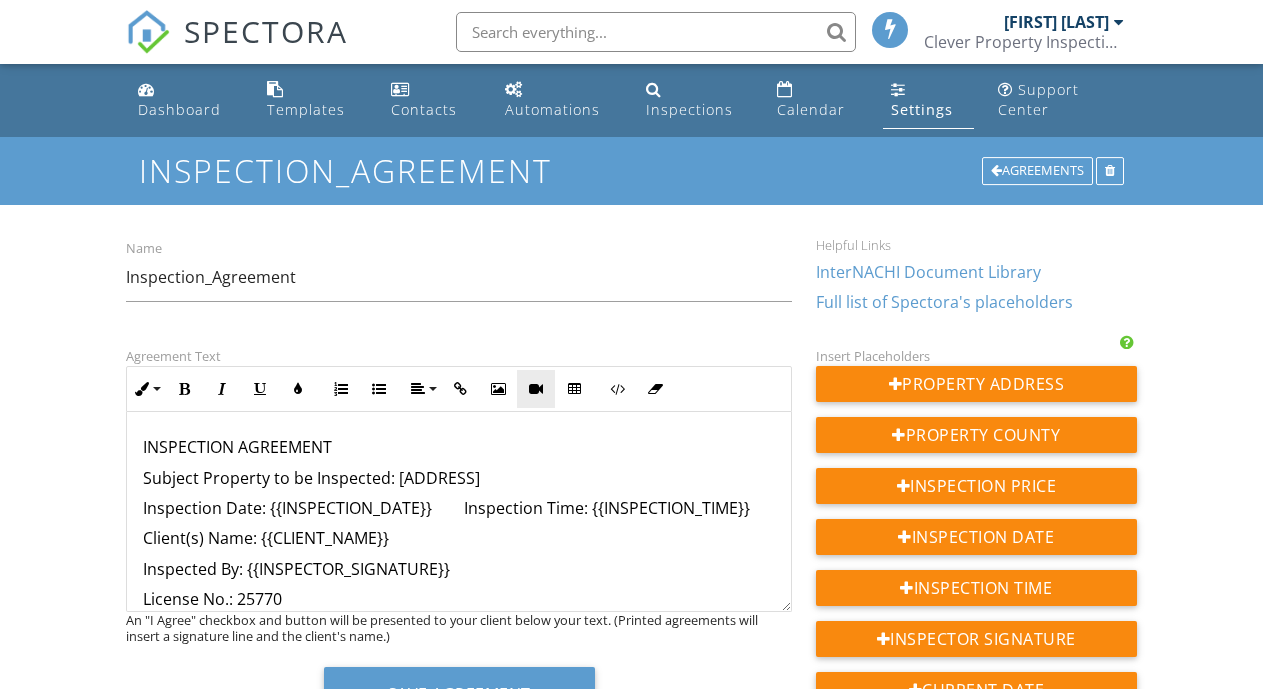 scroll, scrollTop: 0, scrollLeft: 0, axis: both 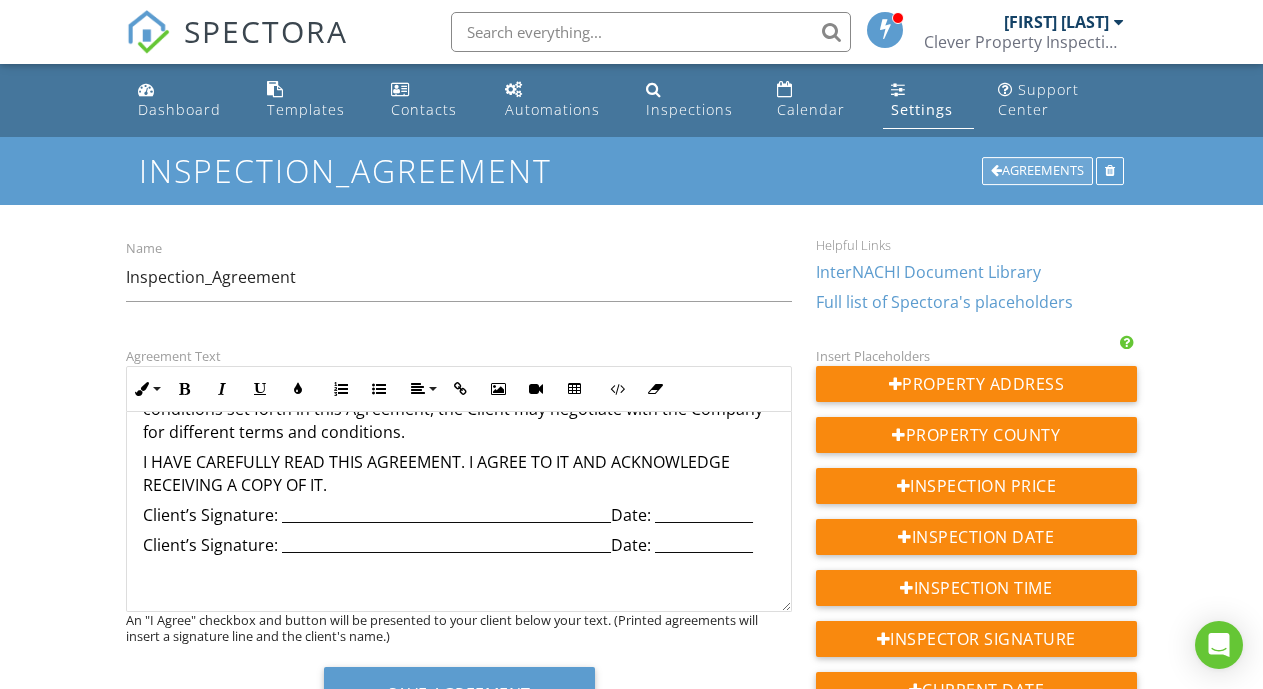 click on "Agreements" at bounding box center [1037, 171] 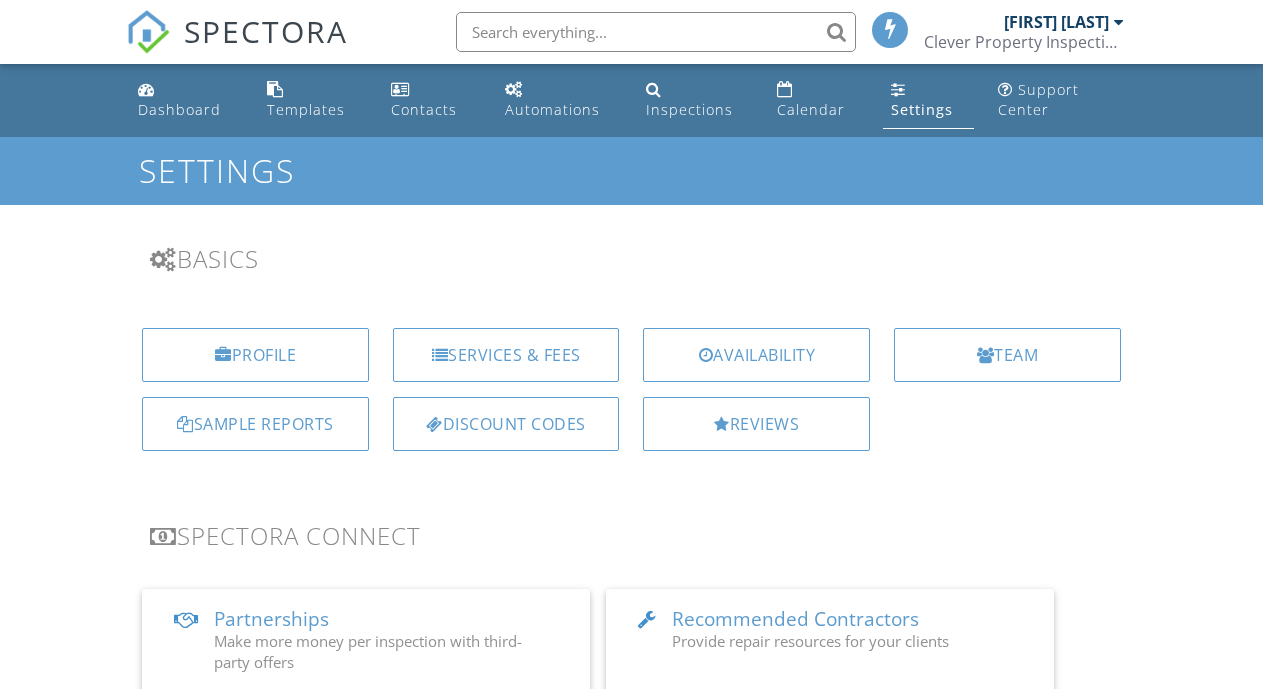 scroll, scrollTop: 764, scrollLeft: 0, axis: vertical 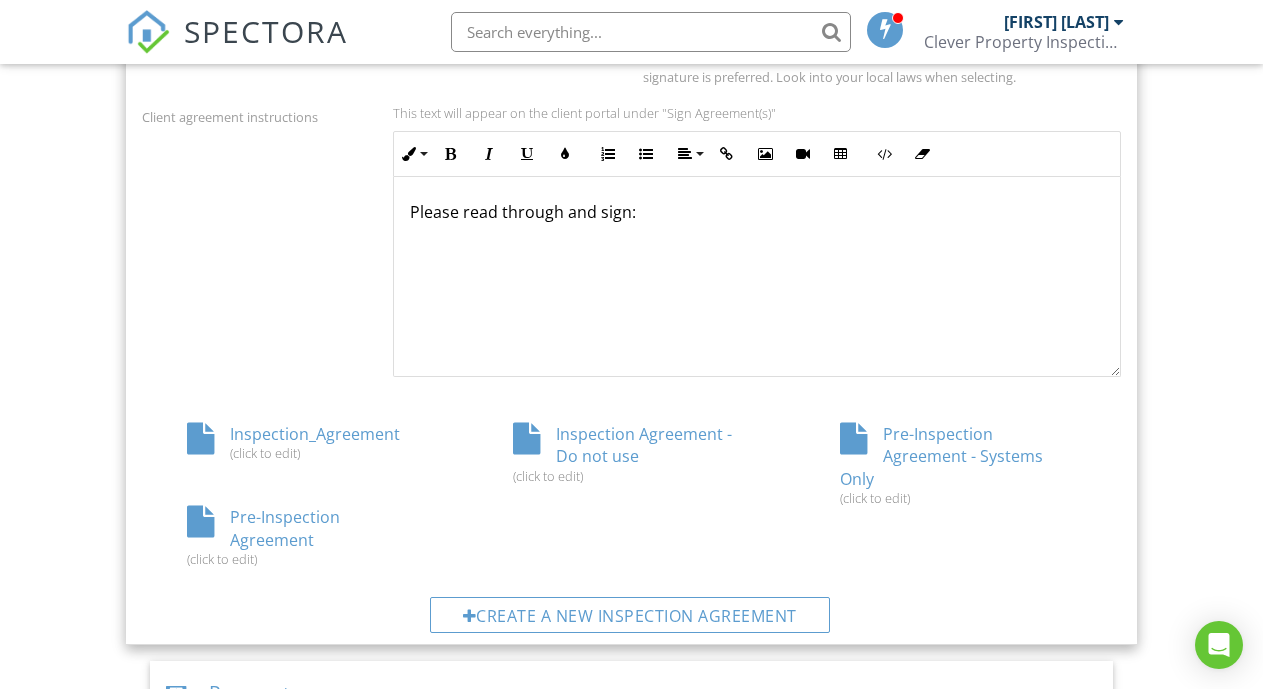 drag, startPoint x: 236, startPoint y: 524, endPoint x: 363, endPoint y: 623, distance: 161.02795 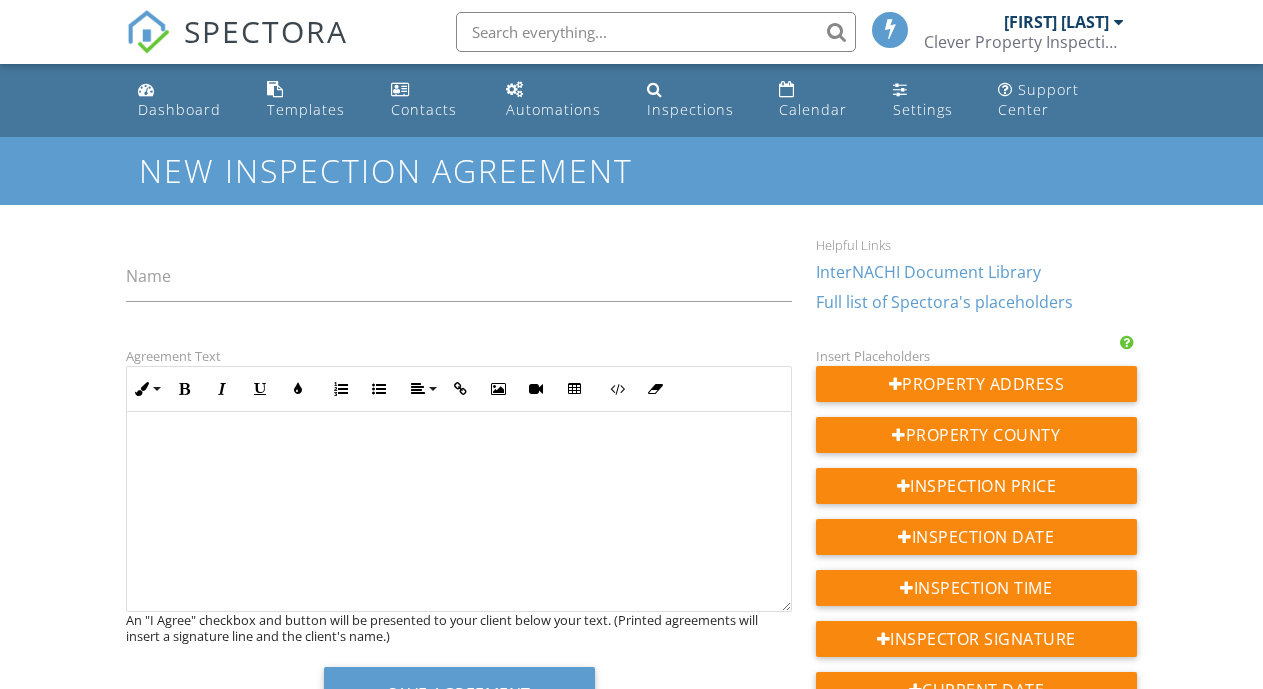 scroll, scrollTop: 0, scrollLeft: 0, axis: both 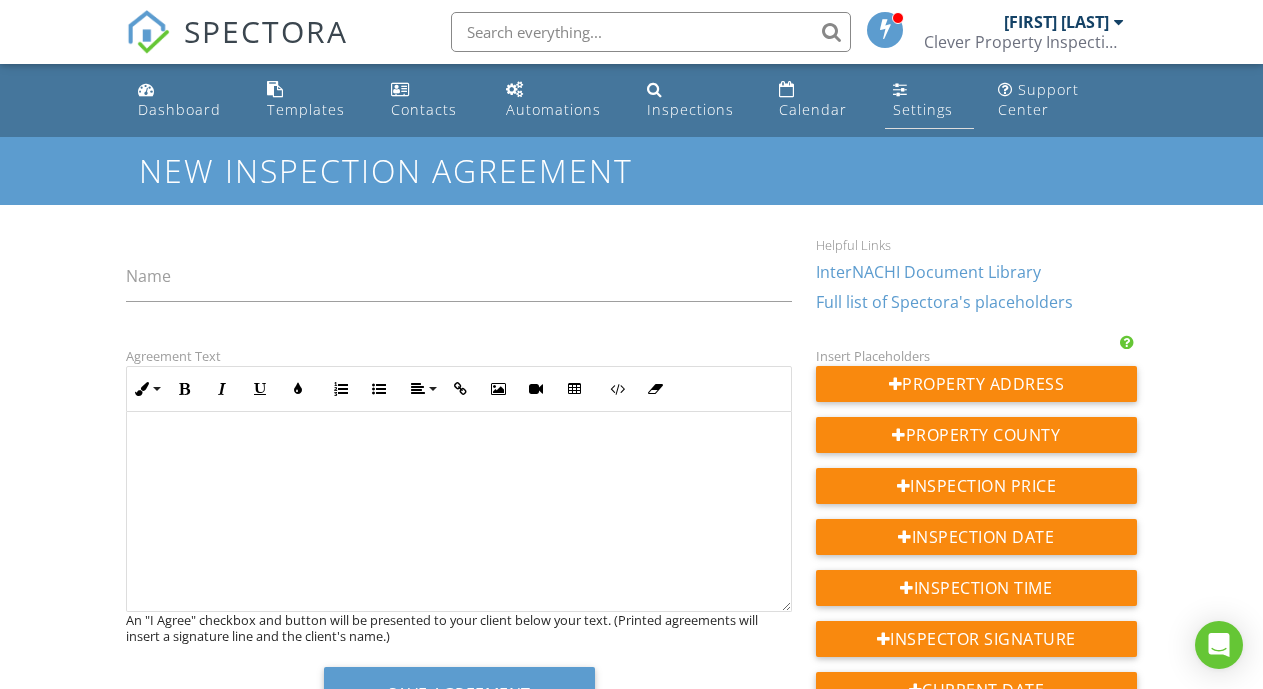 click on "Settings" at bounding box center [930, 100] 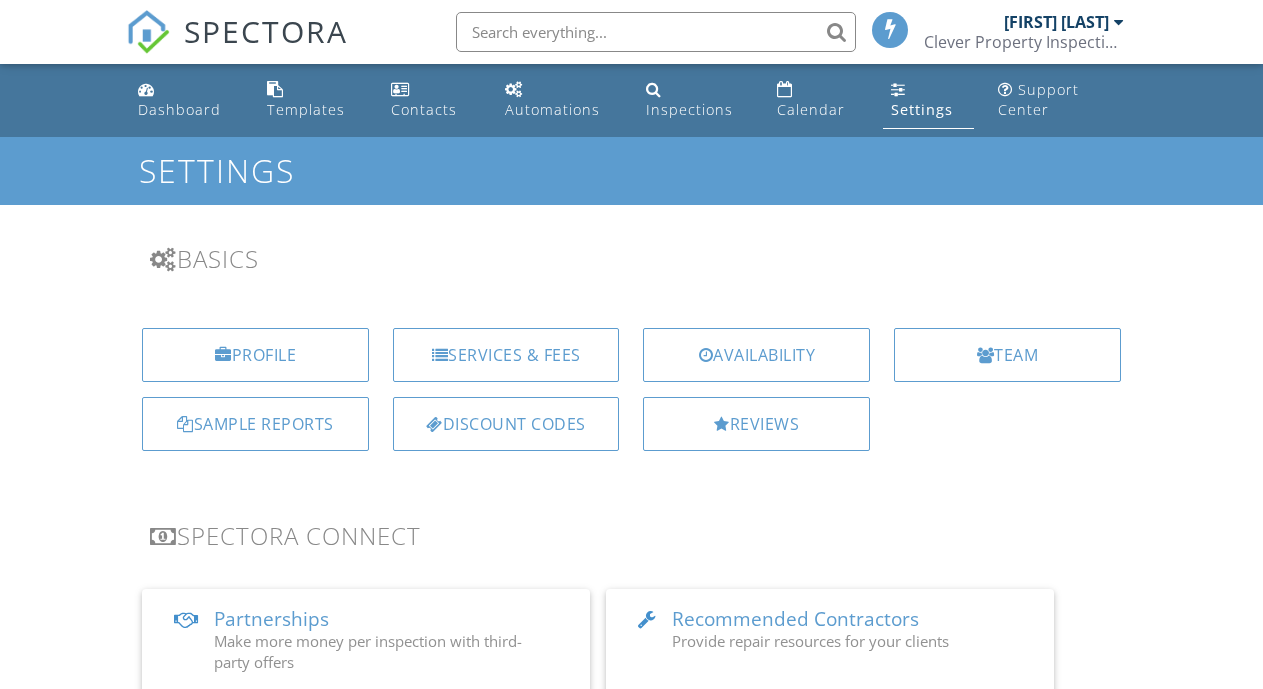 scroll, scrollTop: 0, scrollLeft: 0, axis: both 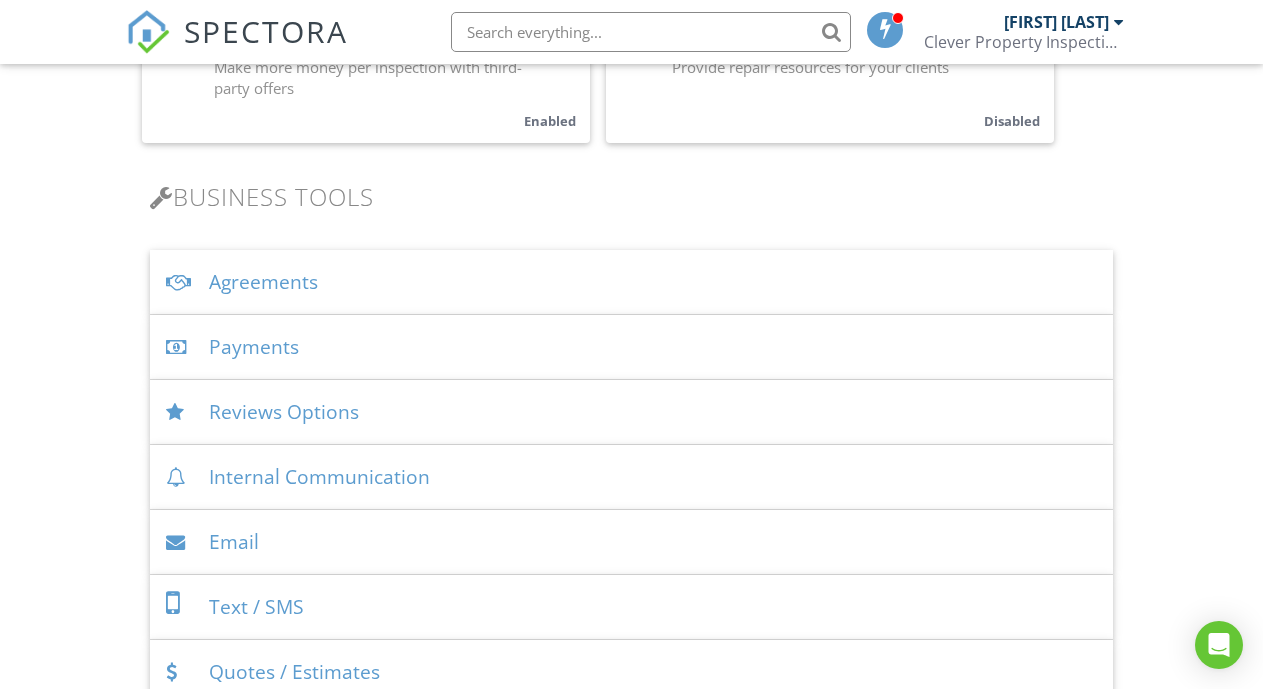 click on "Agreements" at bounding box center (631, 282) 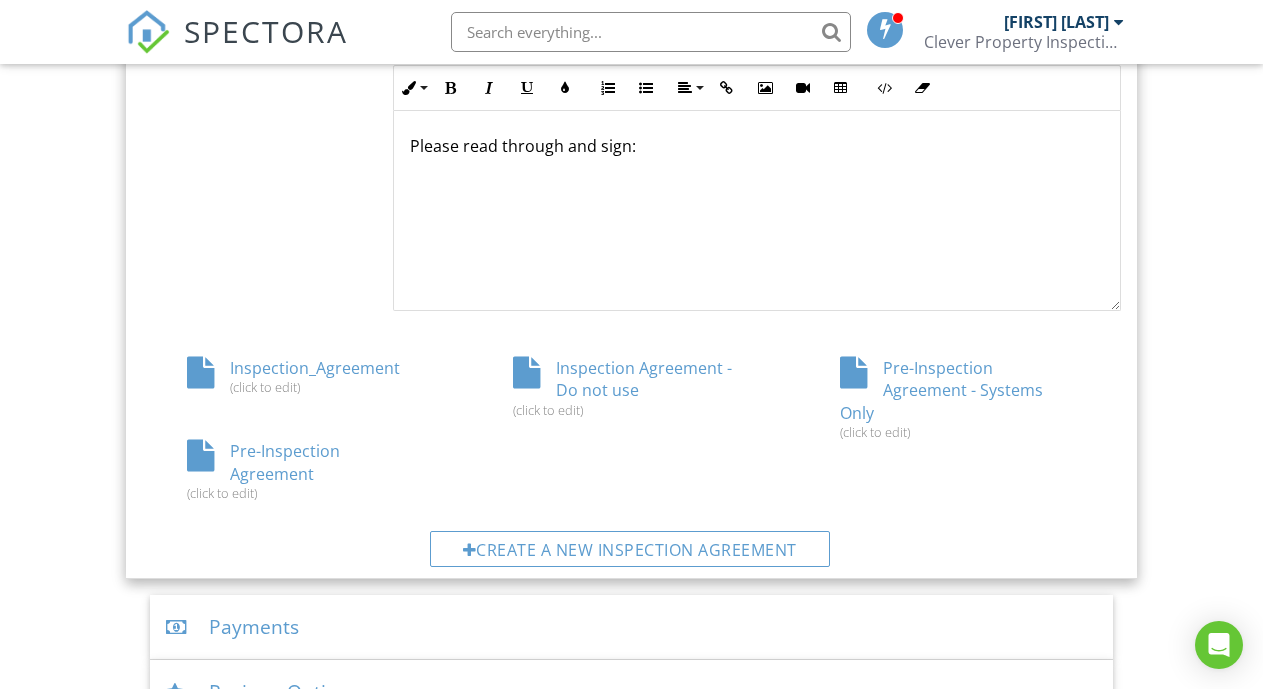 scroll, scrollTop: 1075, scrollLeft: 0, axis: vertical 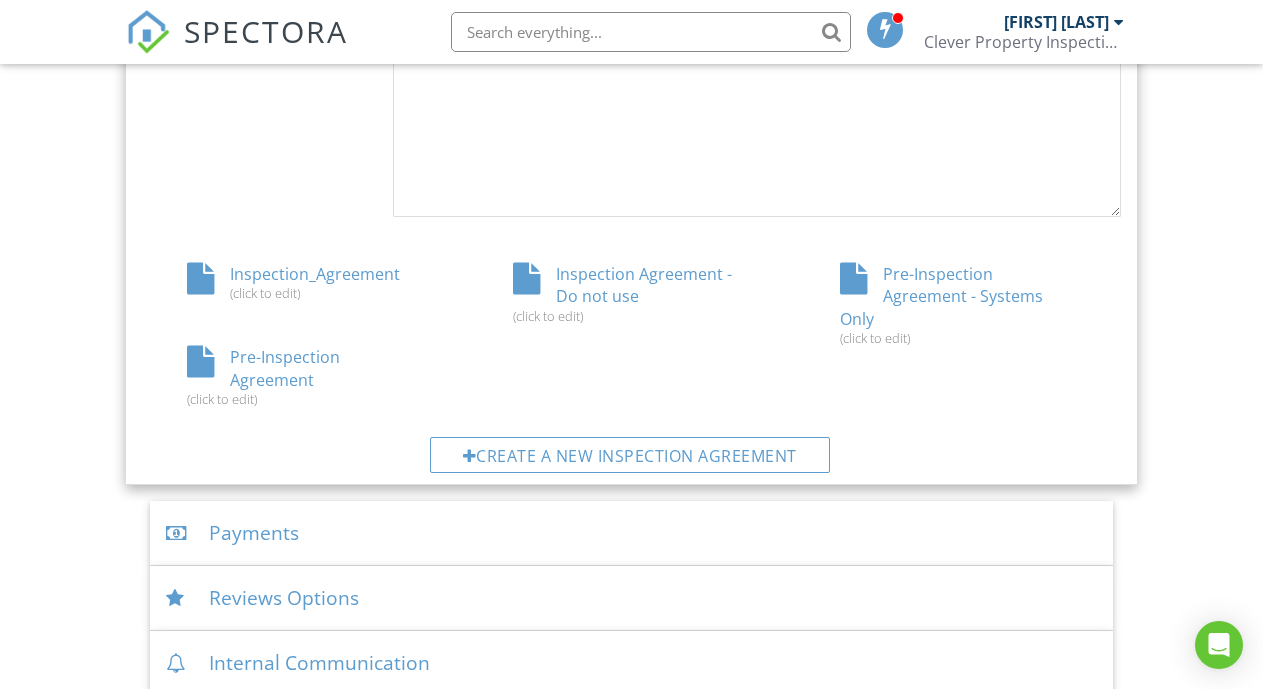 click on "Pre-Inspection Agreement - Systems Only
(click to edit)" at bounding box center (958, 304) 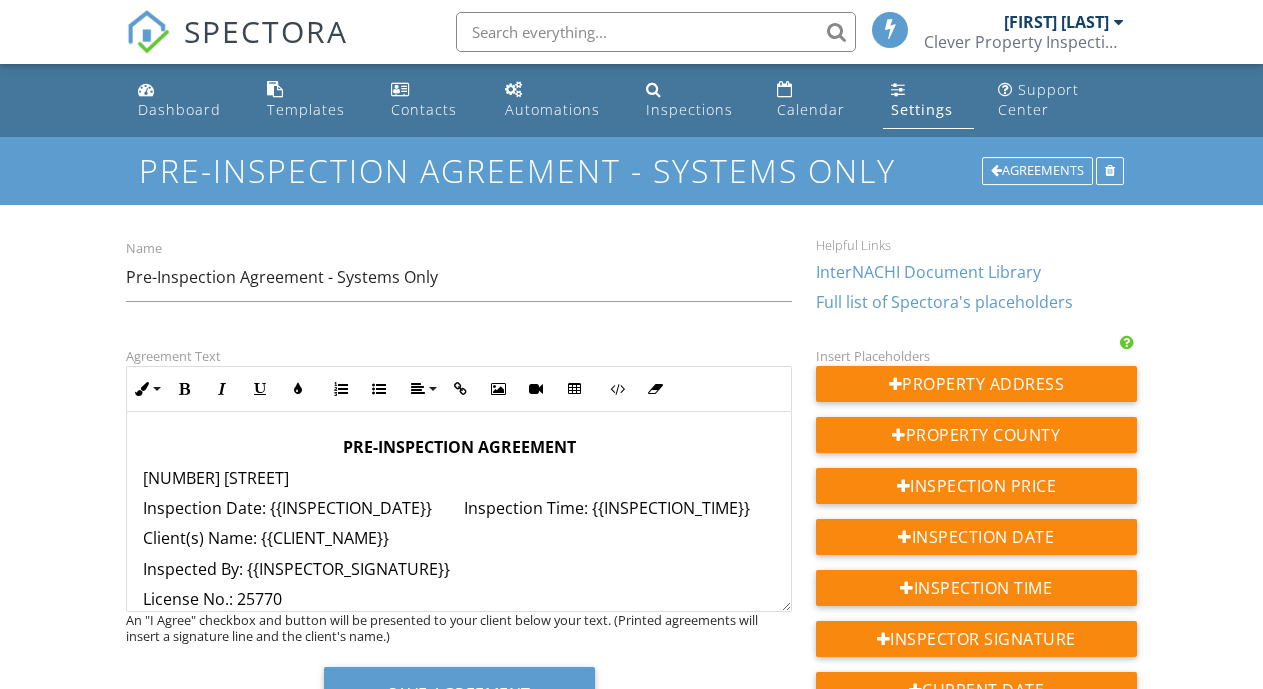 scroll, scrollTop: 0, scrollLeft: 0, axis: both 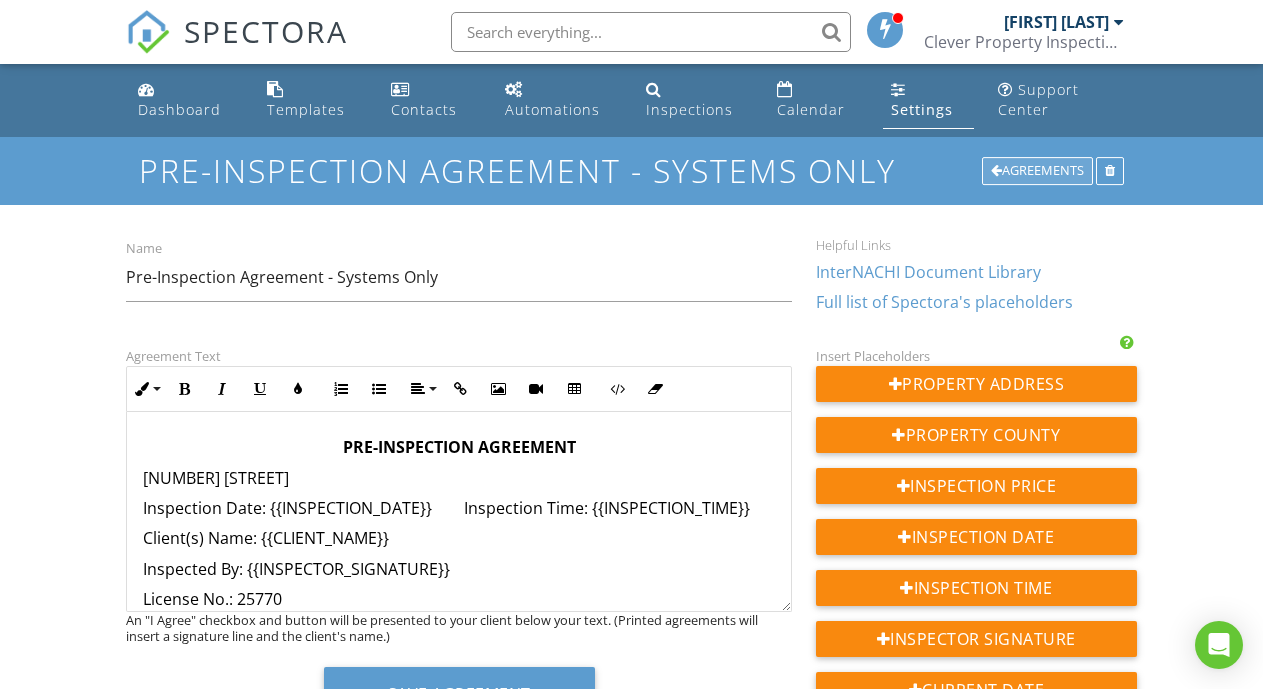 click on "Agreements" at bounding box center [1037, 171] 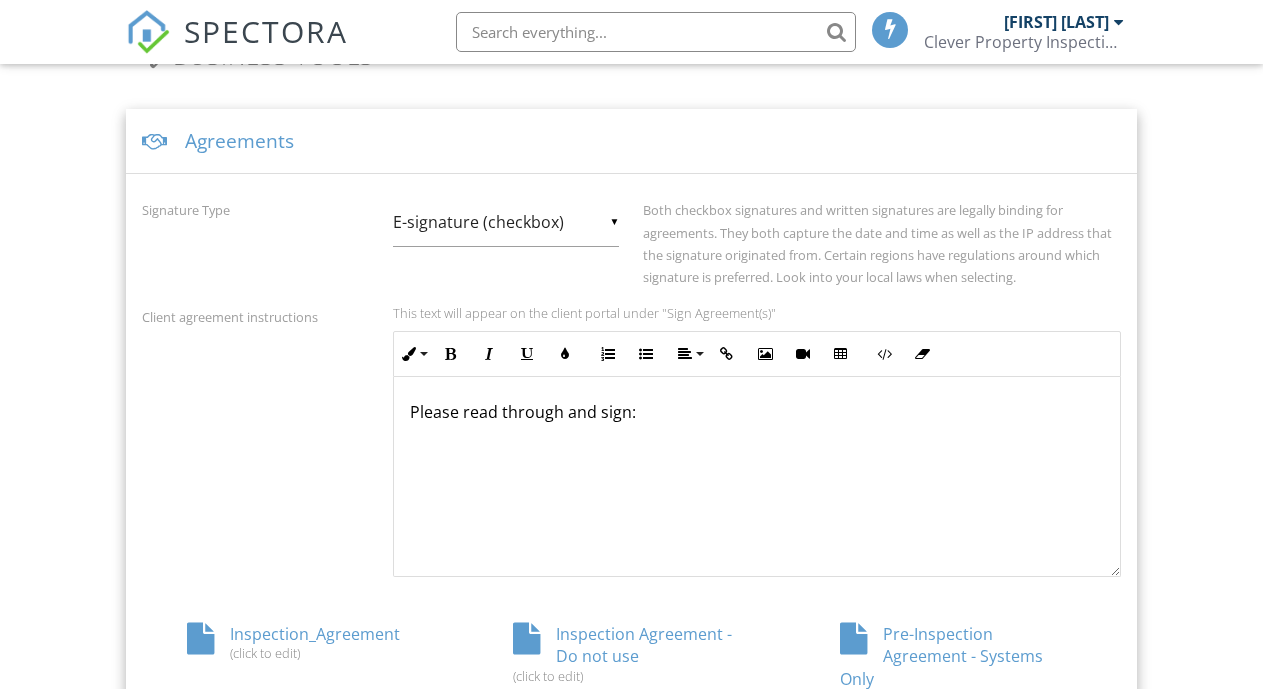 scroll, scrollTop: 740, scrollLeft: 0, axis: vertical 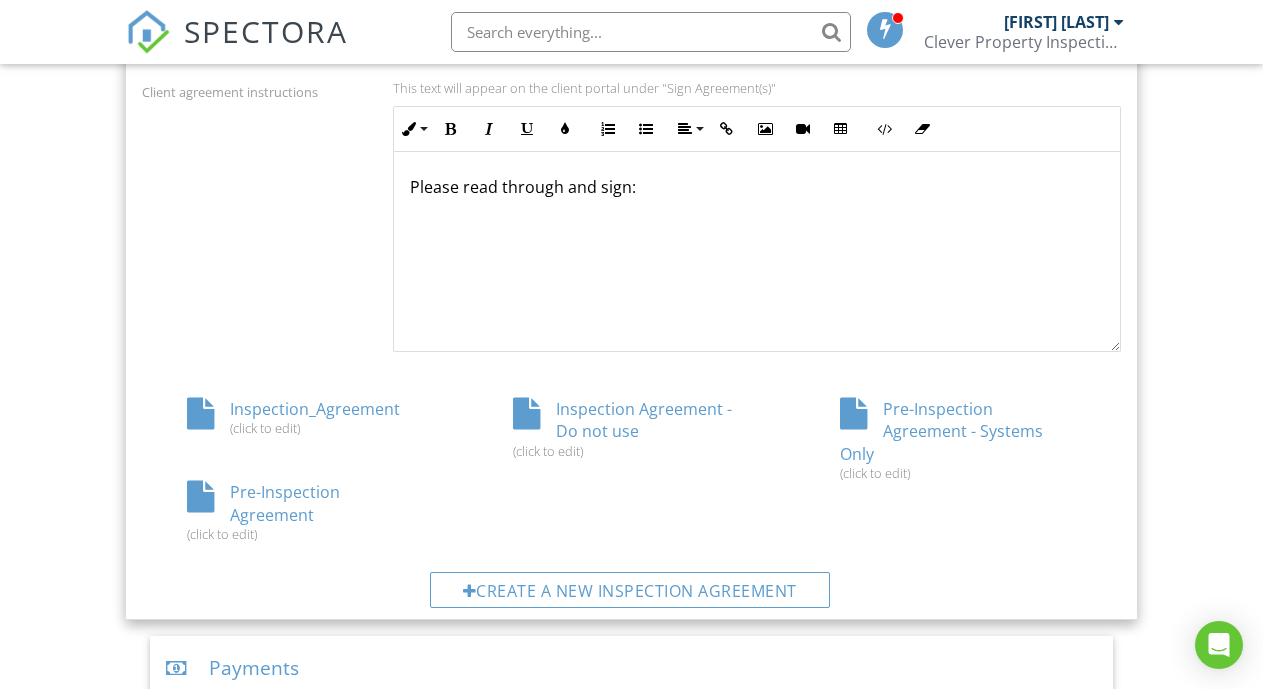 click on "Pre-Inspection Agreement
(click to edit)" at bounding box center [305, 511] 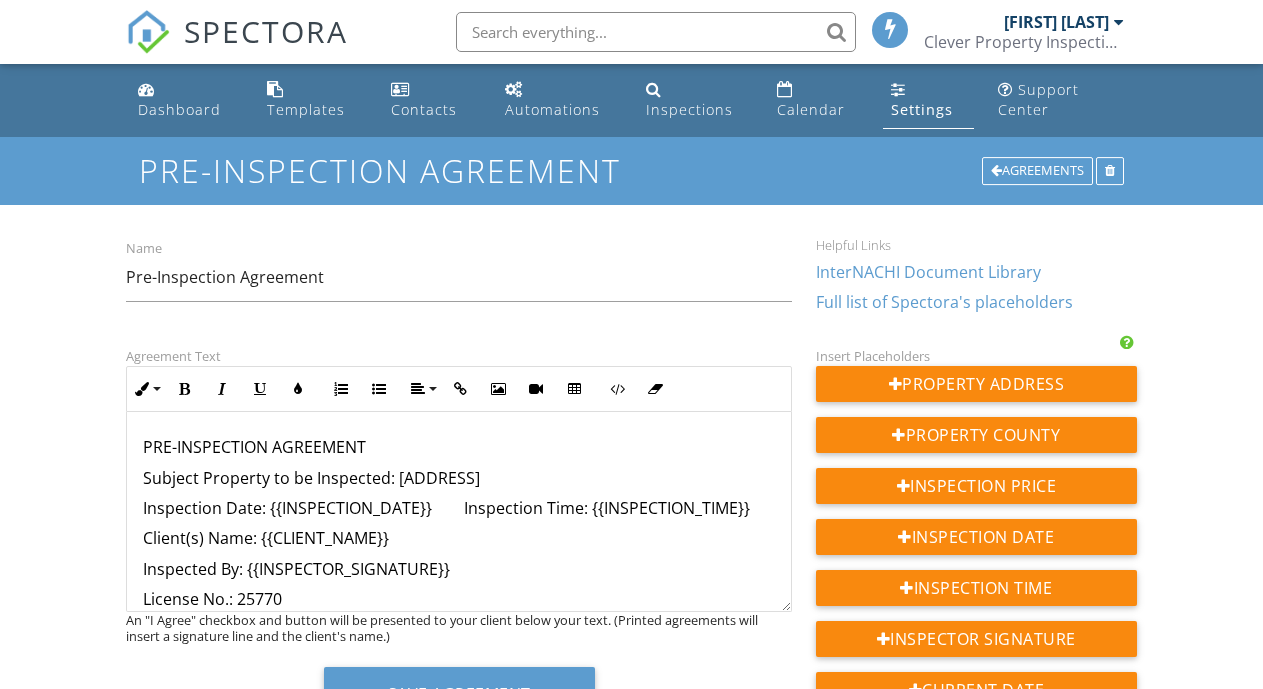 scroll, scrollTop: 0, scrollLeft: 0, axis: both 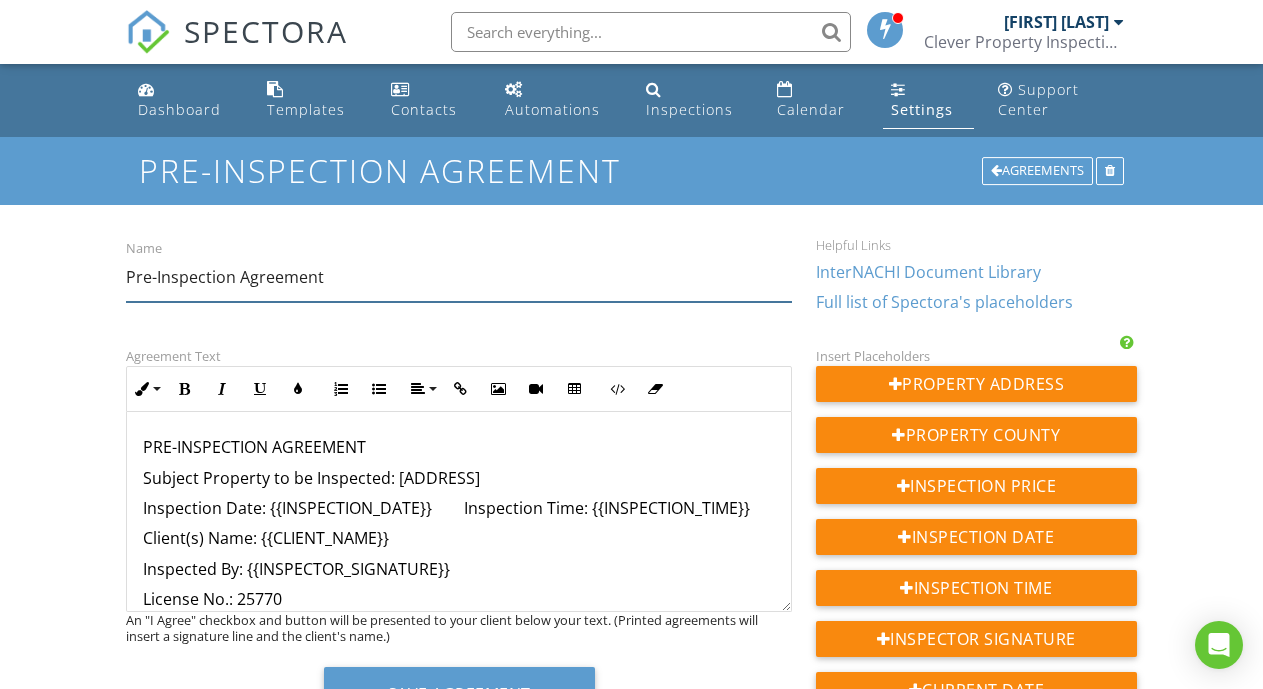 click on "Pre-Inspection Agreement" at bounding box center [459, 277] 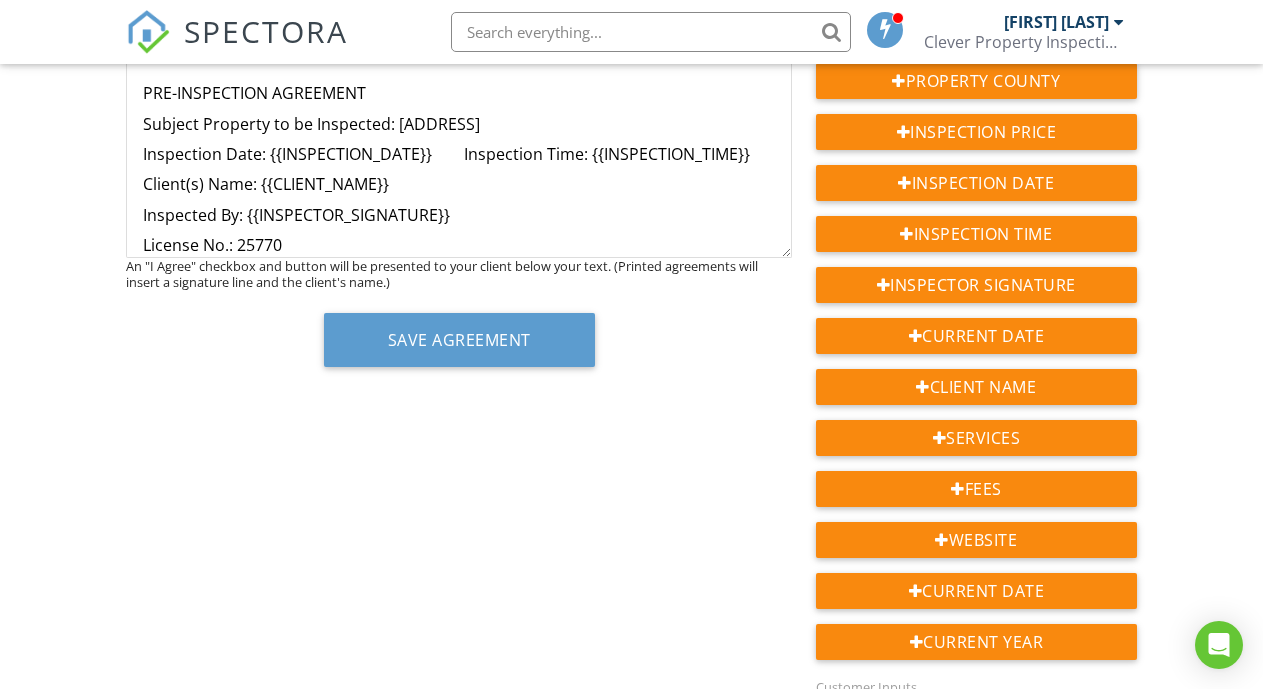scroll, scrollTop: 358, scrollLeft: 0, axis: vertical 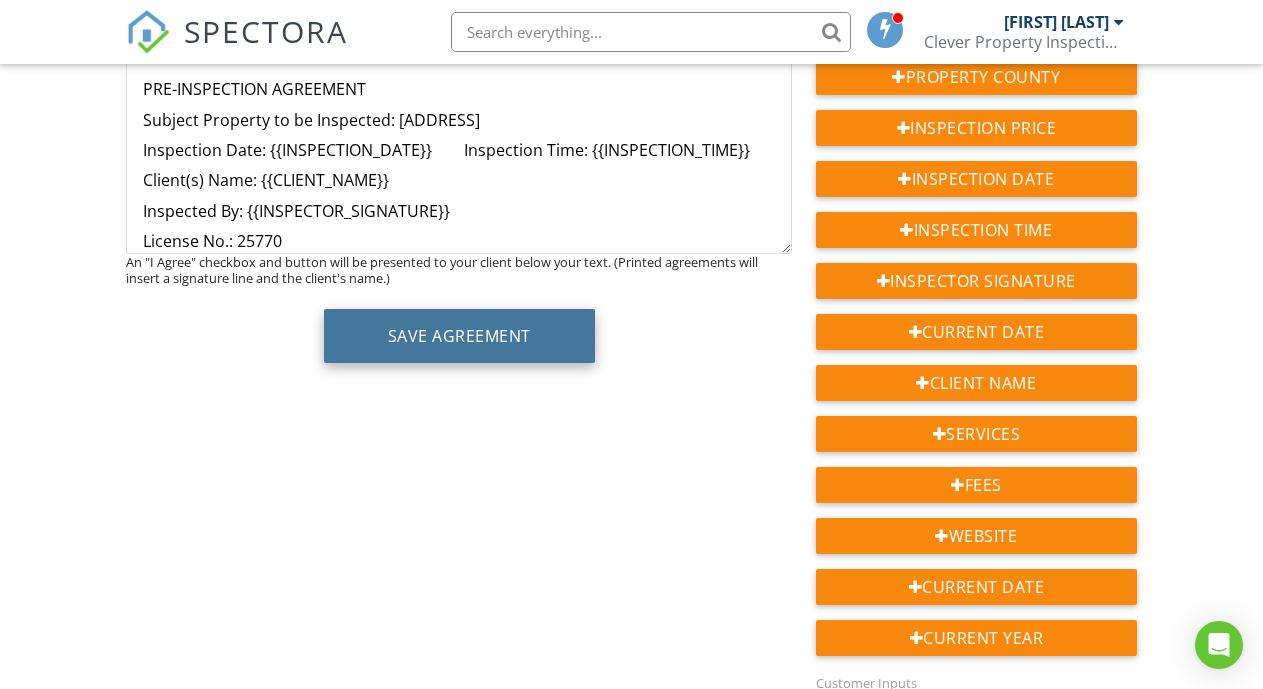 type on "Re-Inspection Agreement" 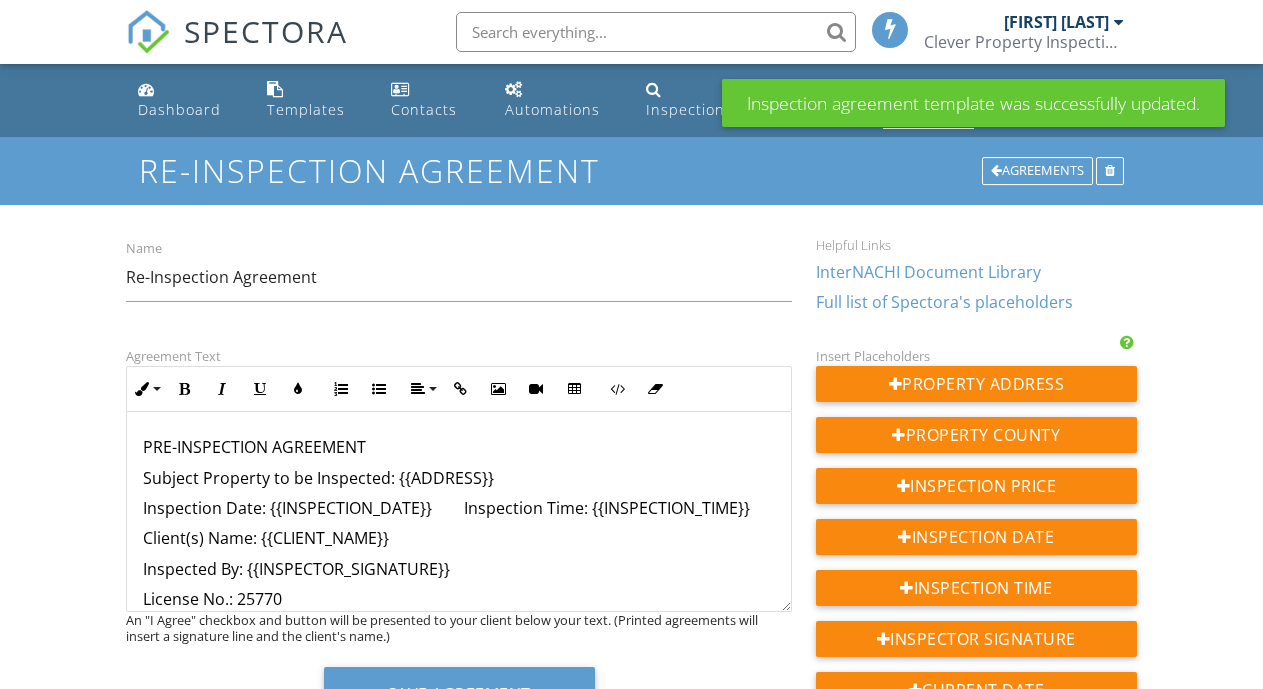 scroll, scrollTop: 0, scrollLeft: 0, axis: both 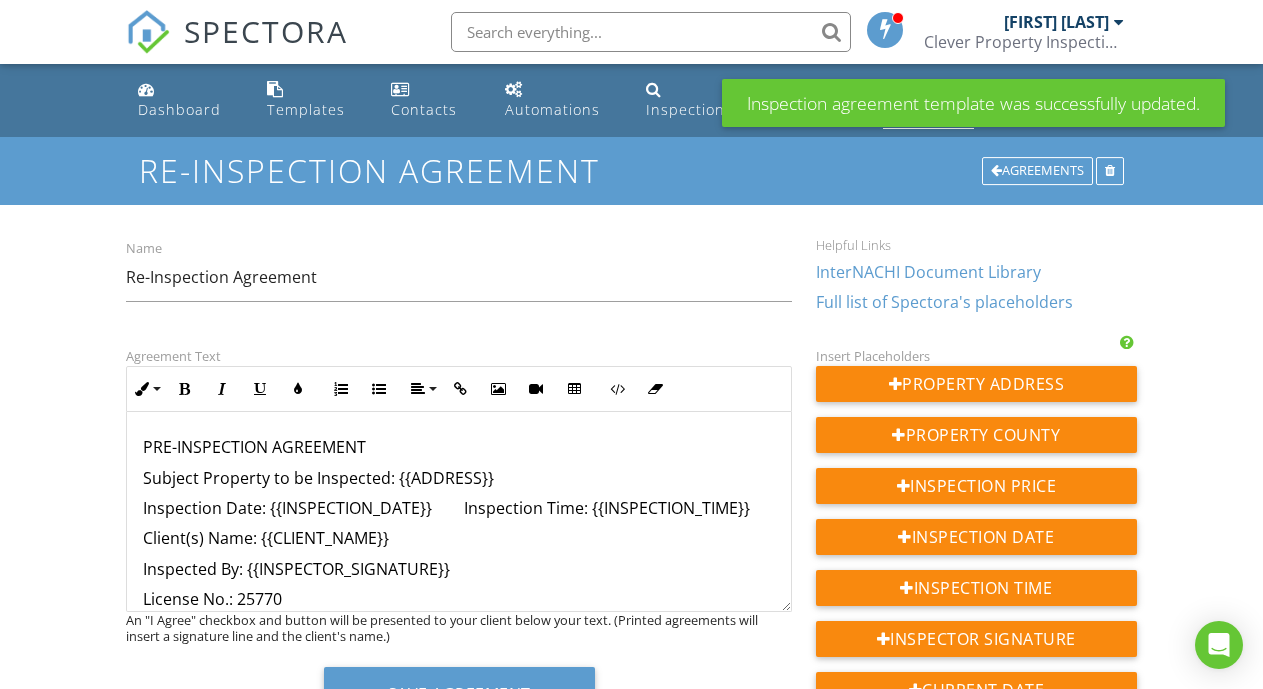 click on "PRE-INSPECTION AGREEMENT" at bounding box center [459, 447] 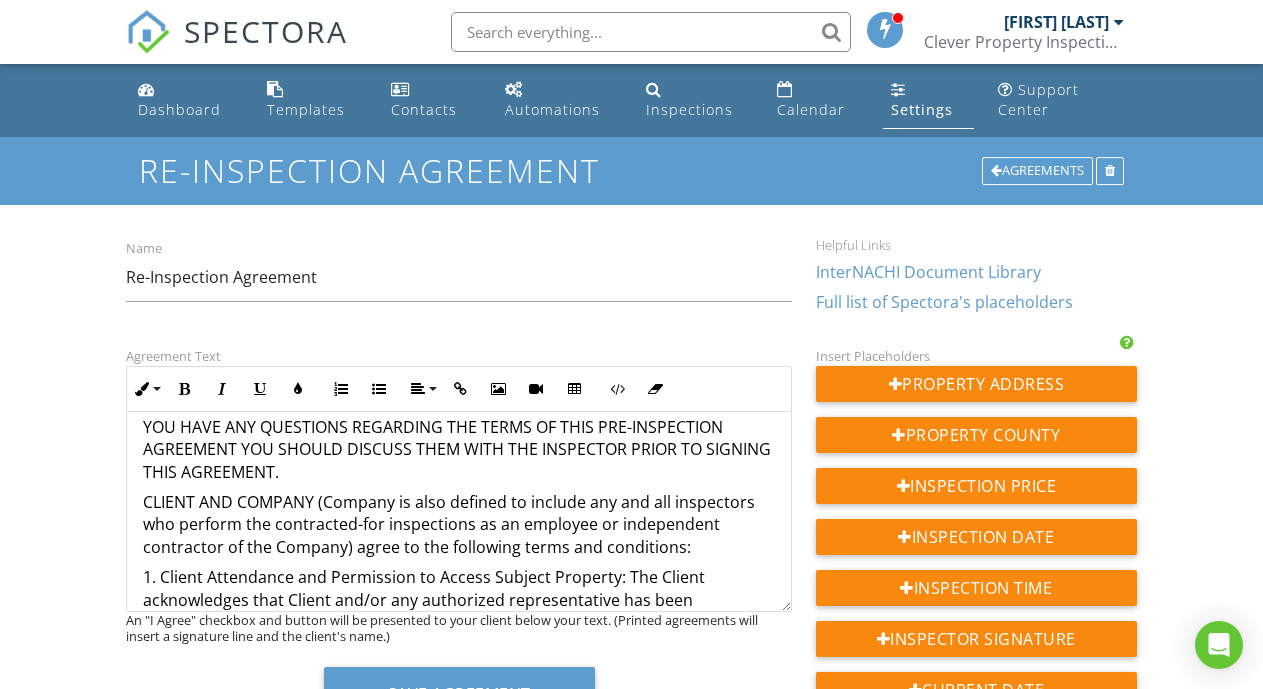 scroll, scrollTop: 280, scrollLeft: 0, axis: vertical 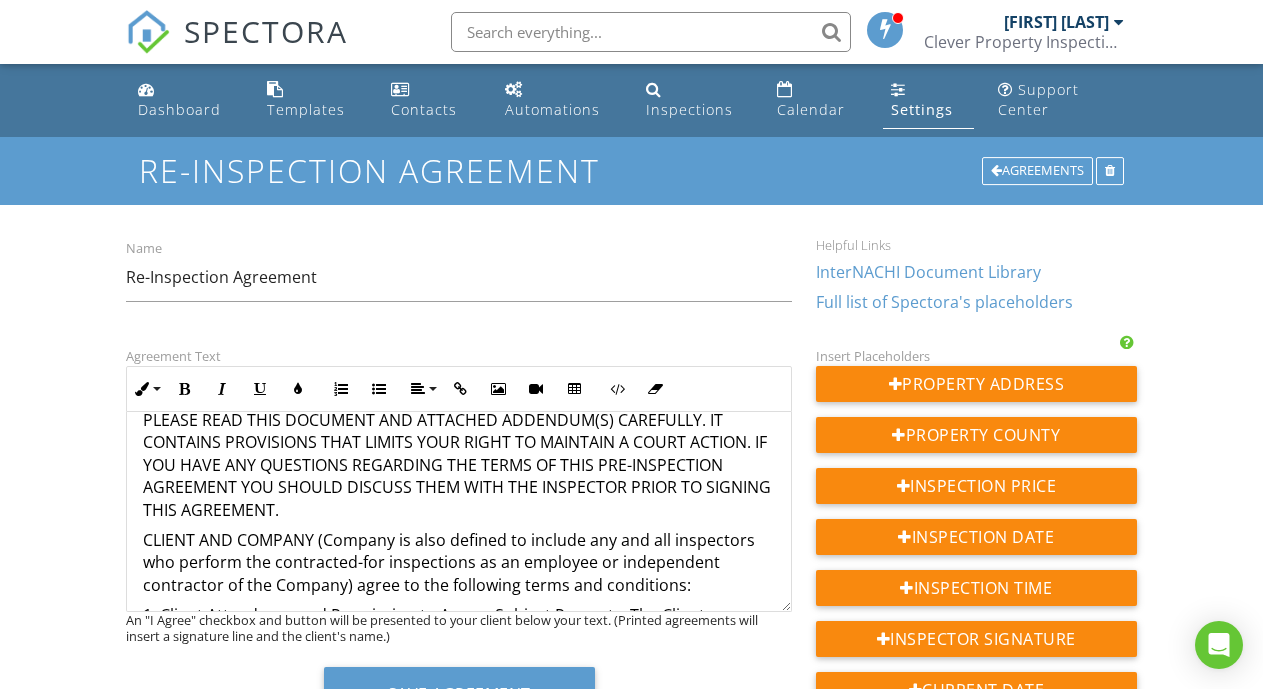 click on "PLEASE READ THIS DOCUMENT AND ATTACHED ADDENDUM(S) CAREFULLY. IT CONTAINS PROVISIONS THAT LIMITS YOUR RIGHT TO MAINTAIN A COURT ACTION. IF YOU HAVE ANY QUESTIONS REGARDING THE TERMS OF THIS PRE-INSPECTION AGREEMENT YOU SHOULD DISCUSS THEM WITH THE INSPECTOR PRIOR TO SIGNING THIS AGREEMENT." at bounding box center [459, 465] 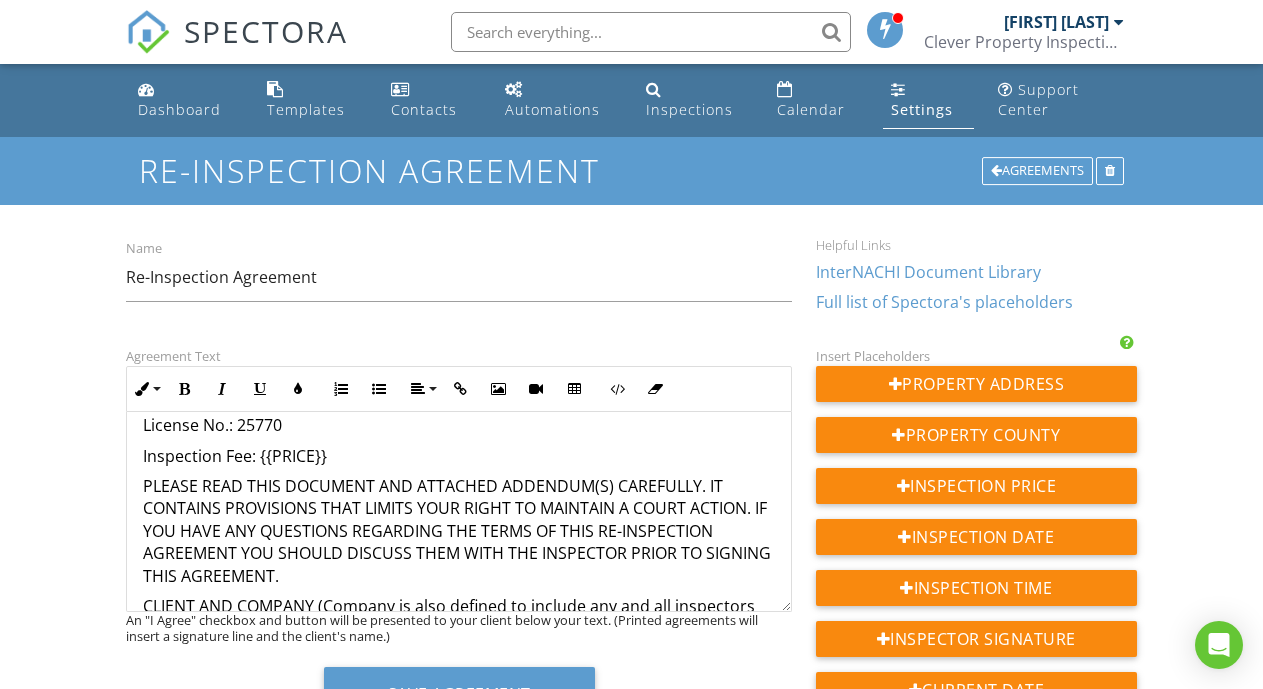 scroll, scrollTop: 160, scrollLeft: 0, axis: vertical 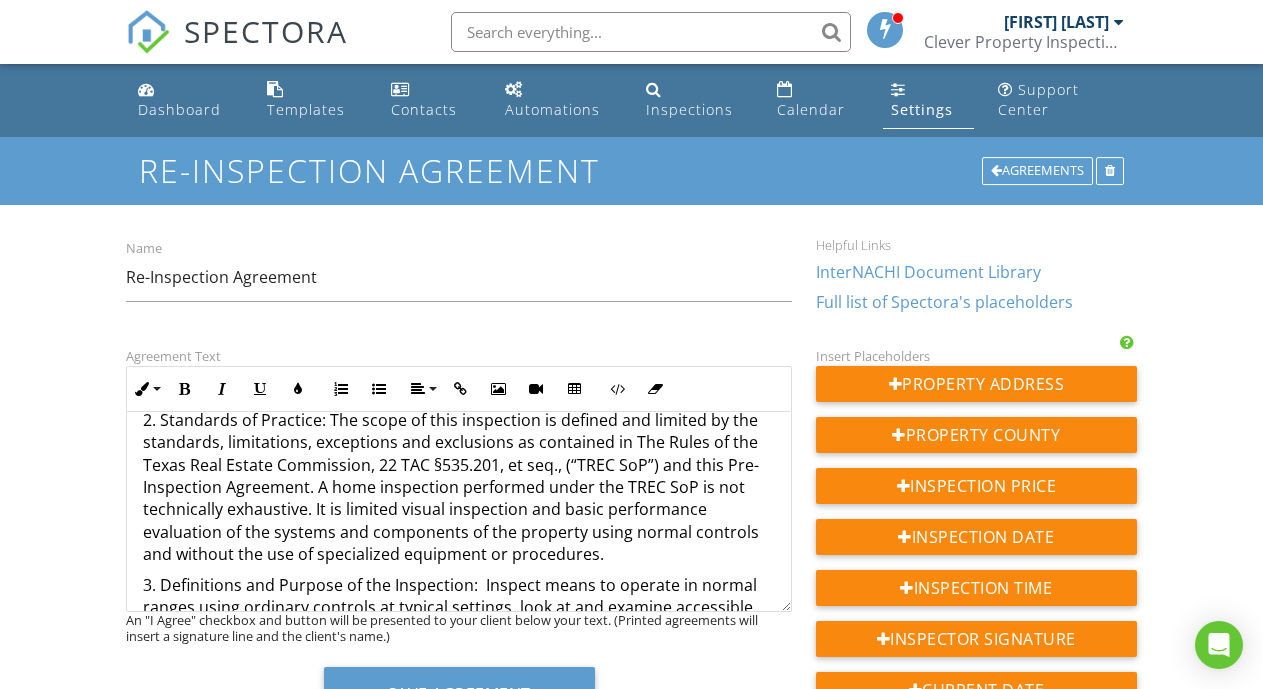 click on "2. Standards of Practice: The scope of this inspection is defined and limited by the standards, limitations, exceptions and exclusions as contained in The Rules of the Texas Real Estate Commission, 22 TAC §535.201, et seq., (“TREC SoP”) and this Pre-Inspection Agreement. A home inspection performed under the TREC SoP is not technically exhaustive. It is limited visual inspection and basic performance evaluation of the systems and components of the property using normal controls and without the use of specialized equipment or procedures." at bounding box center (459, 487) 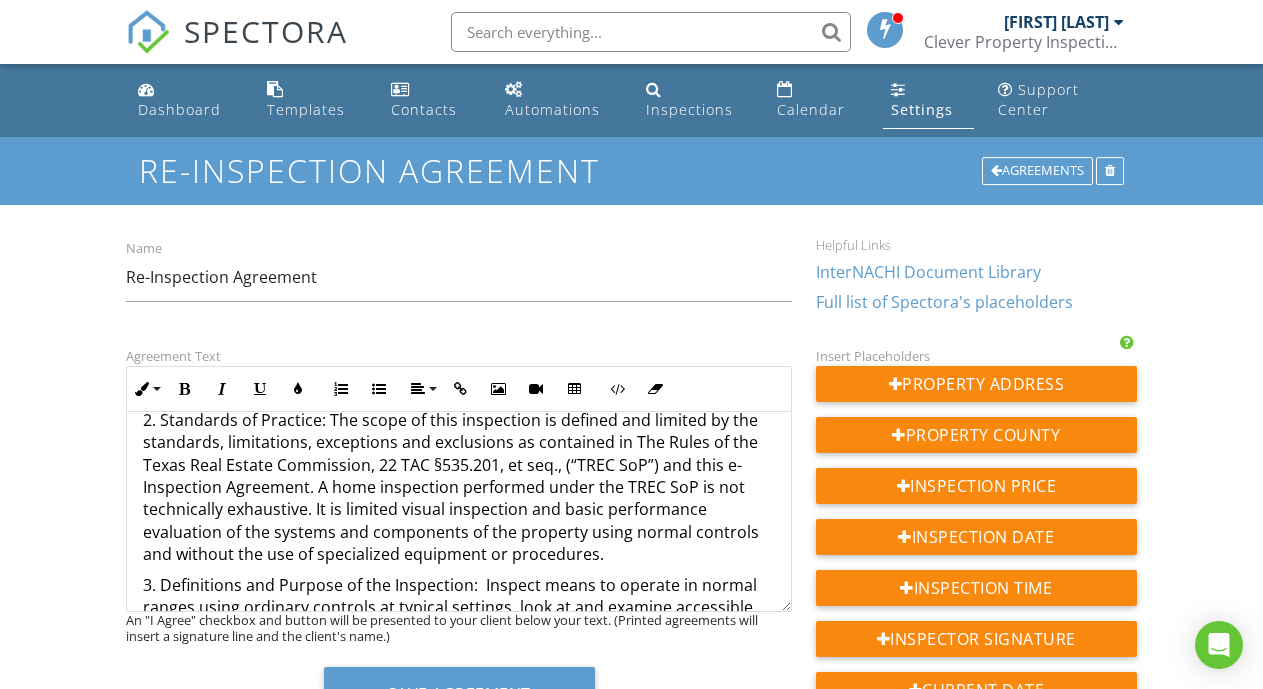 type 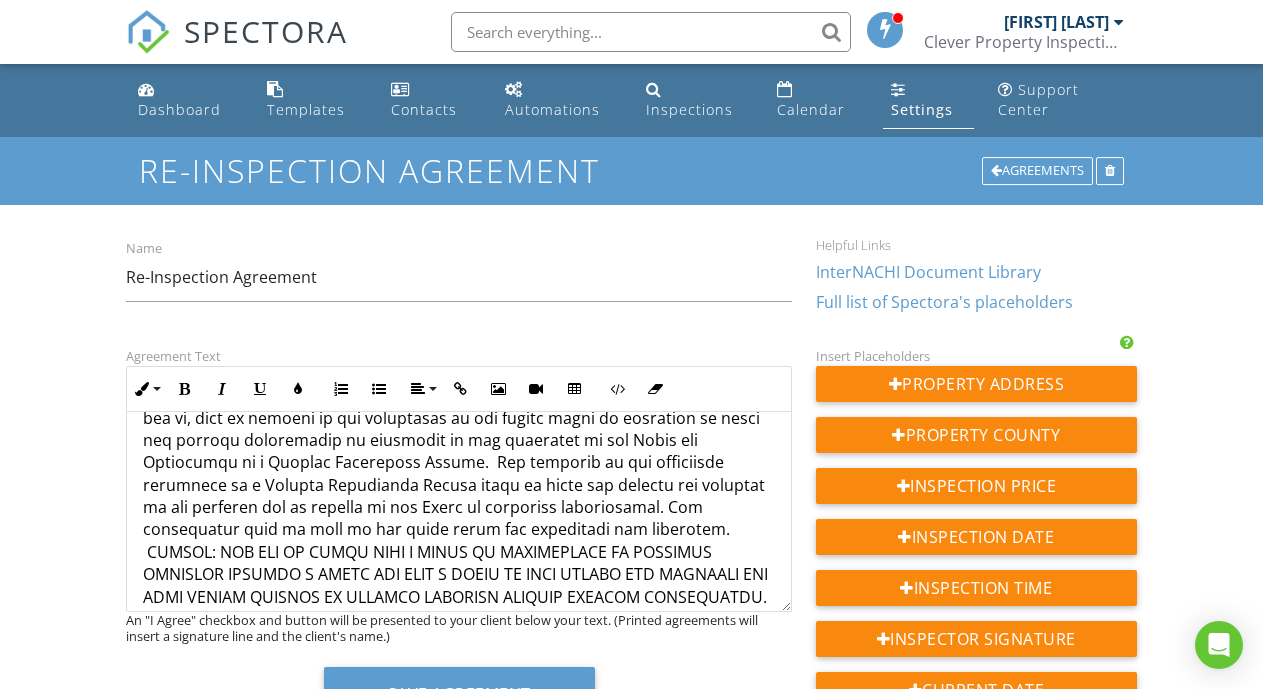 scroll, scrollTop: 2440, scrollLeft: 0, axis: vertical 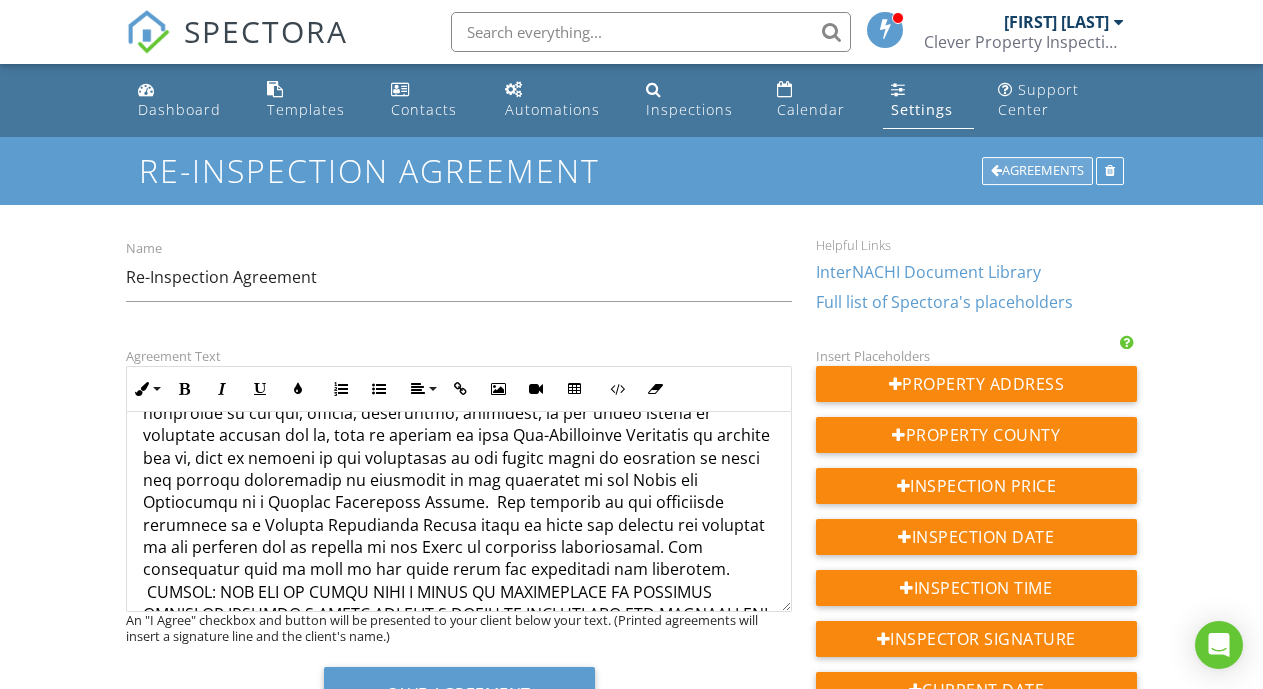 click on "Agreements" at bounding box center (1037, 171) 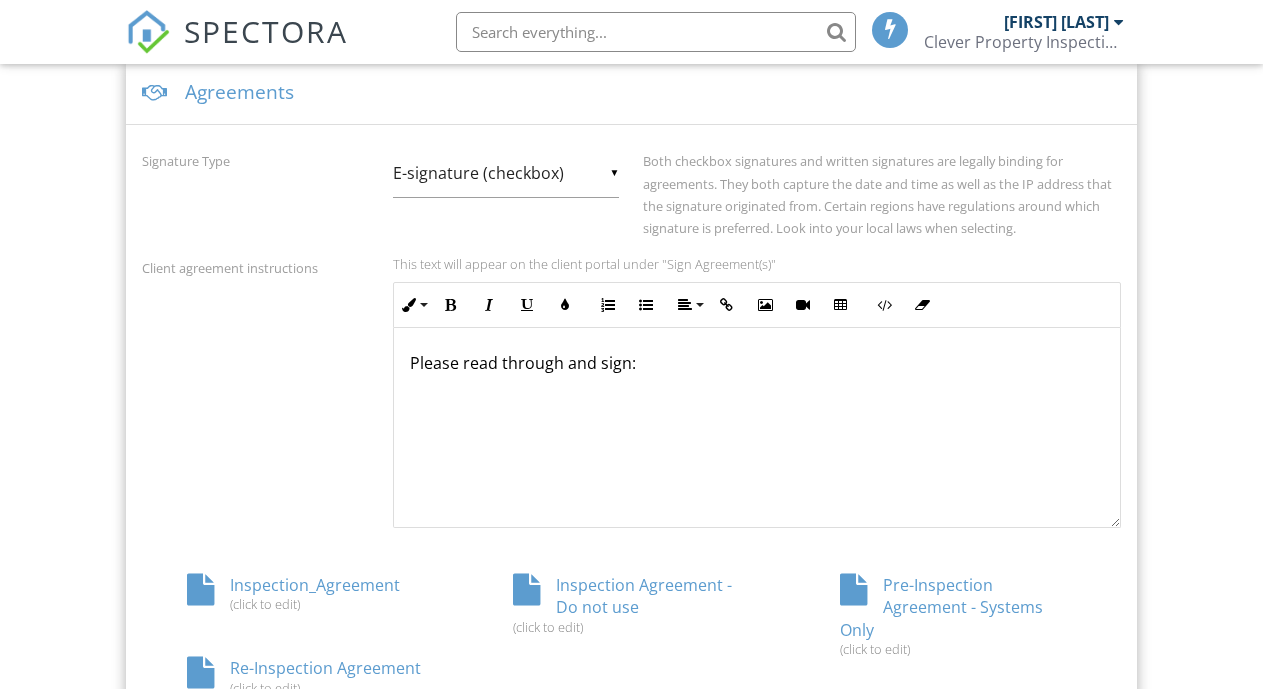 scroll, scrollTop: 764, scrollLeft: 0, axis: vertical 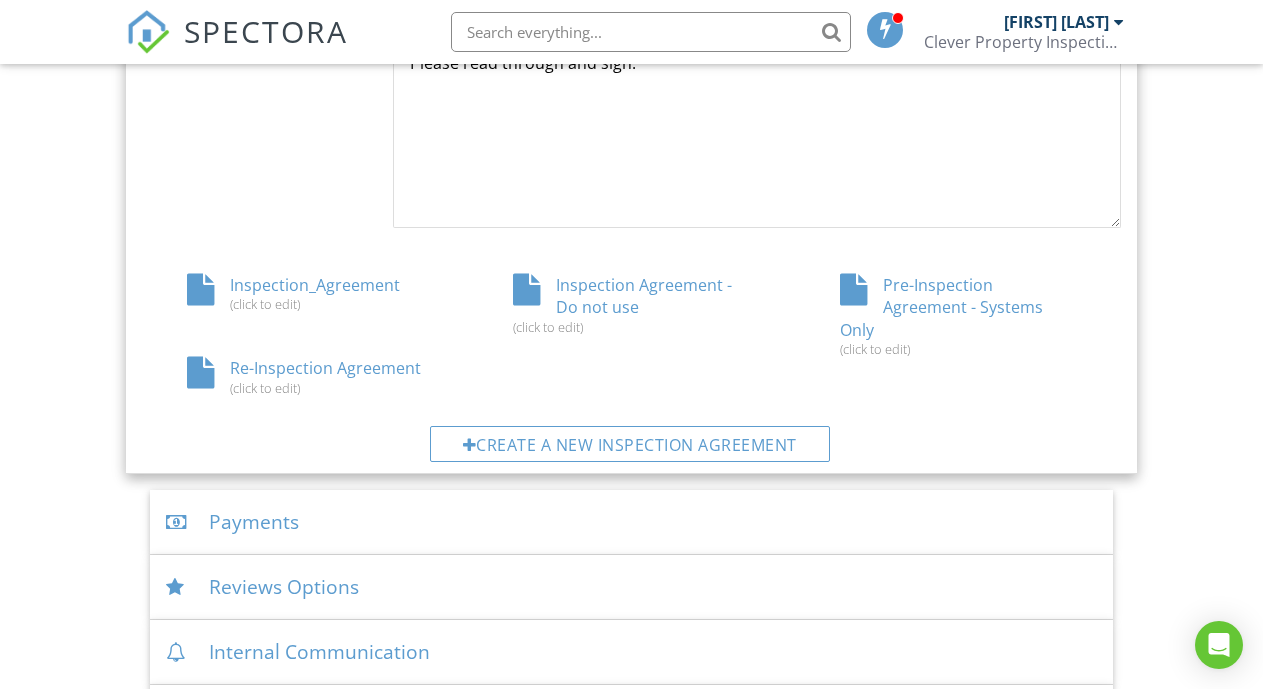 click on "Re-Inspection Agreement
(click to edit)" at bounding box center (305, 376) 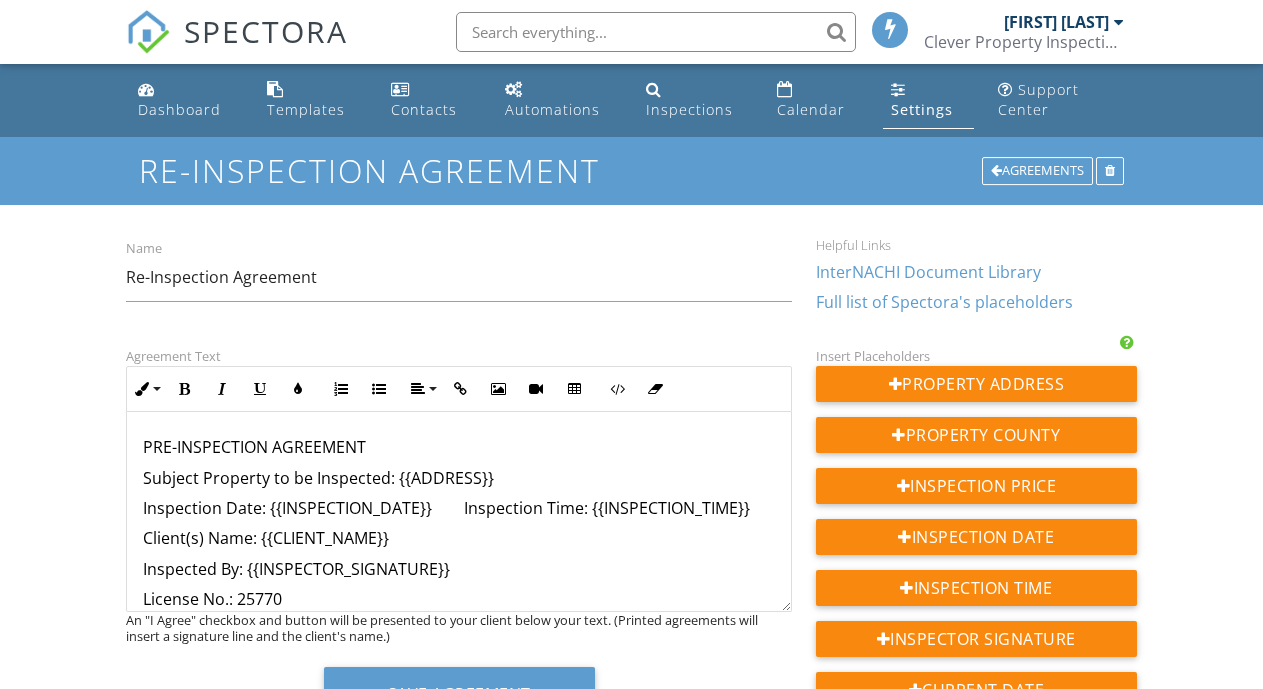 scroll, scrollTop: 0, scrollLeft: 0, axis: both 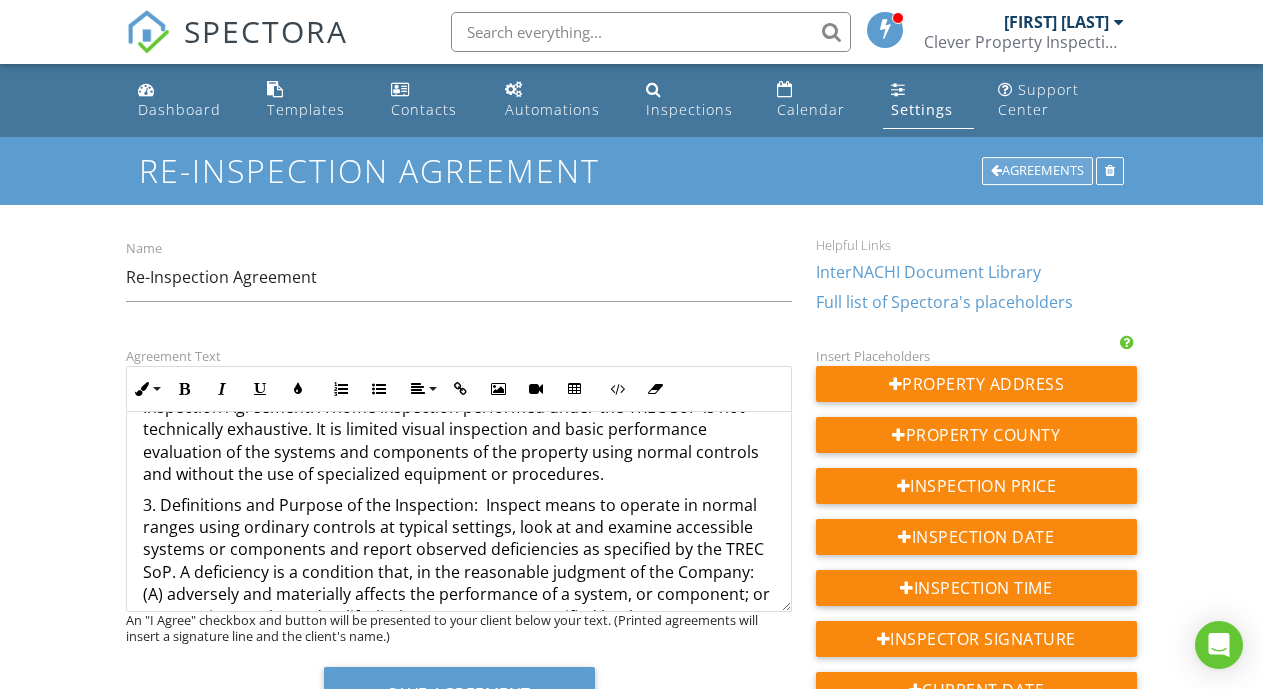 click on "Agreements" at bounding box center (1037, 171) 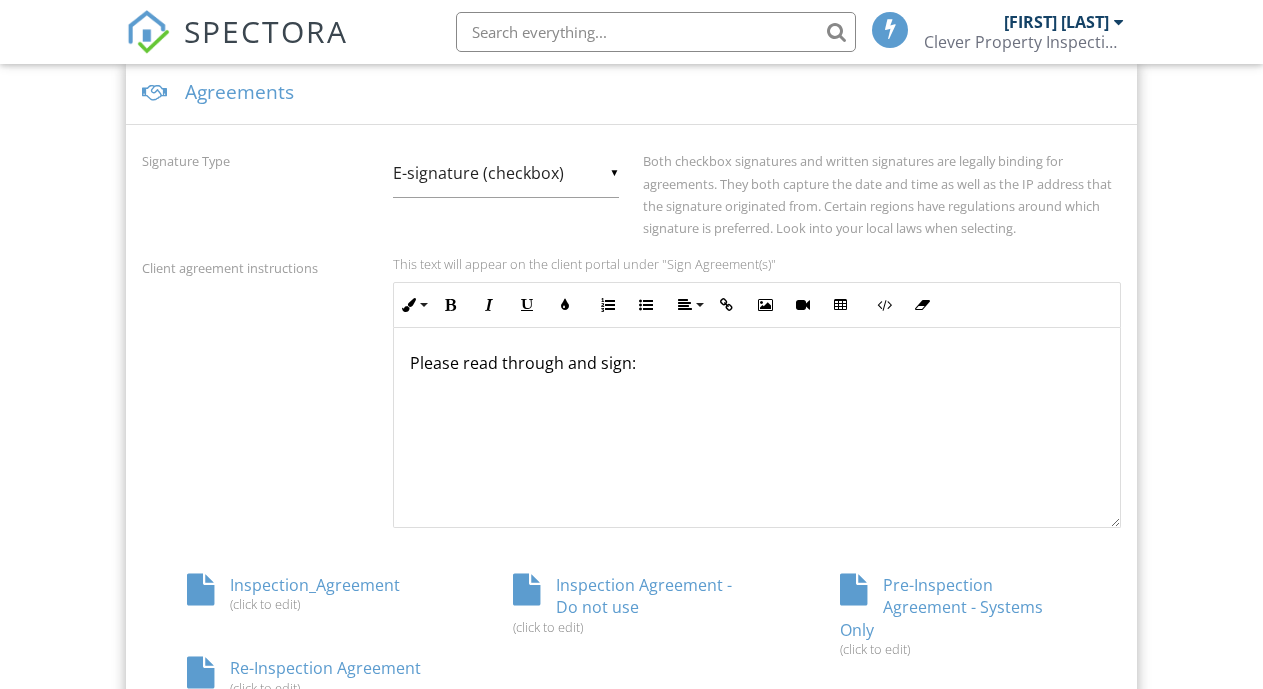 scroll, scrollTop: 764, scrollLeft: 0, axis: vertical 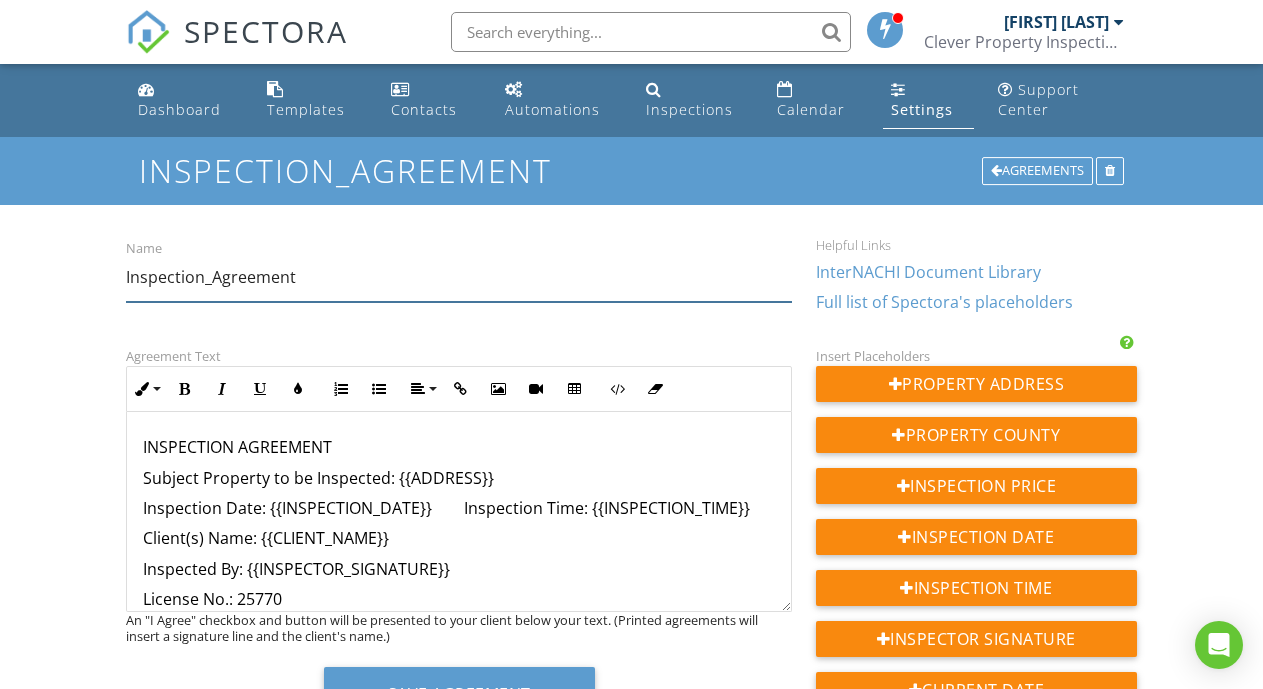 click on "Inspection_Agreement" at bounding box center [459, 277] 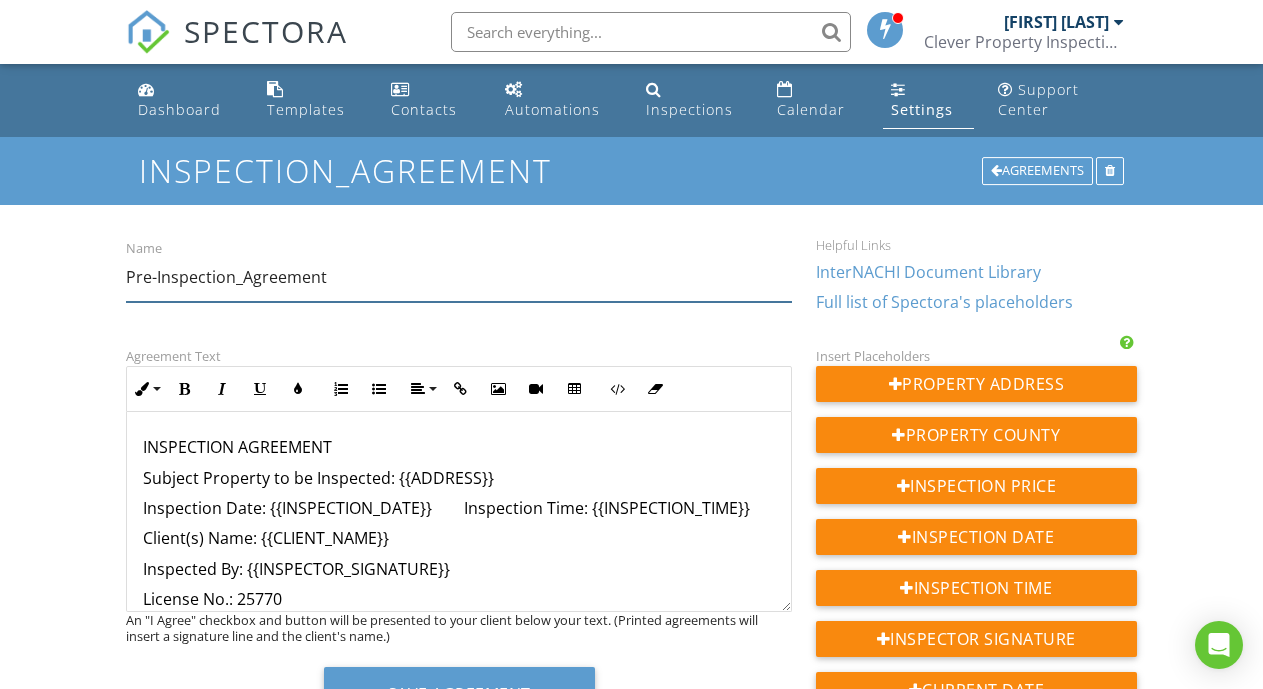 type on "Pre-Inspection_Agreement" 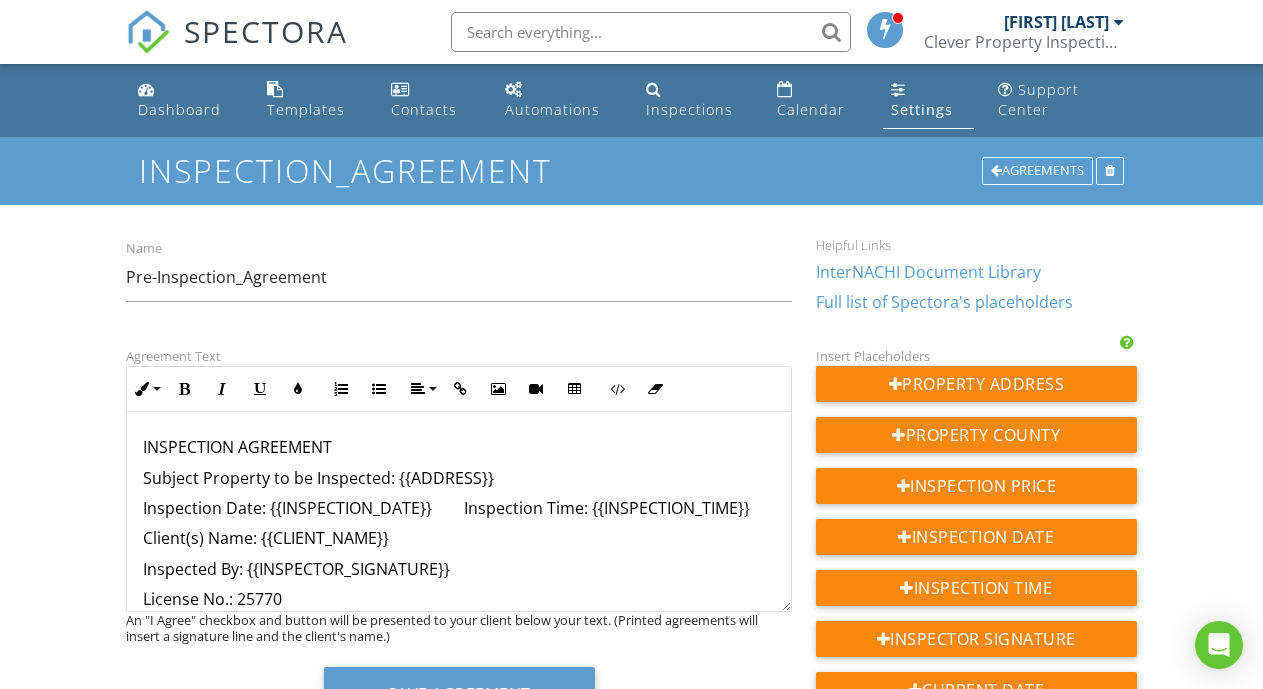 click on "INSPECTION AGREEMENT Subject Property to be Inspected: {{ADDRESS}} Inspection Date: {{INSPECTION_DATE}}        Inspection Time: {{INSPECTION_TIME}} Client(s) Name: {{CLIENT_NAME}} Inspected By: {{INSPECTOR_SIGNATURE}} License No.: 25770   Inspection Fee: {{PRICE}} PLEASE READ THIS DOCUMENT AND ATTACHED ADDENDUM(S) CAREFULLY. IT CONTAINS PROVISIONS THAT LIMITS YOUR RIGHT TO MAINTAIN A COURT ACTION. IF YOU HAVE ANY QUESTIONS REGARDING THE TERMS OF THIS PRE-INSPECTION AGREEMENT YOU SHOULD DISCUSS THEM WITH THE INSPECTOR PRIOR TO SIGNING THIS AGREEMENT. CLIENT AND COMPANY (Company is also defined to include any and all inspectors who perform the contracted-for inspections as an employee or independent contractor of the Company) agree to the following terms and conditions: 4. Inspection Report:  The Company shall: (A) prepare a written inspection report noting observed deficiencies and other items required to be reported; and 8.  Consent to Information Sharing  or call iGo at 814-682-7530." at bounding box center (459, 3203) 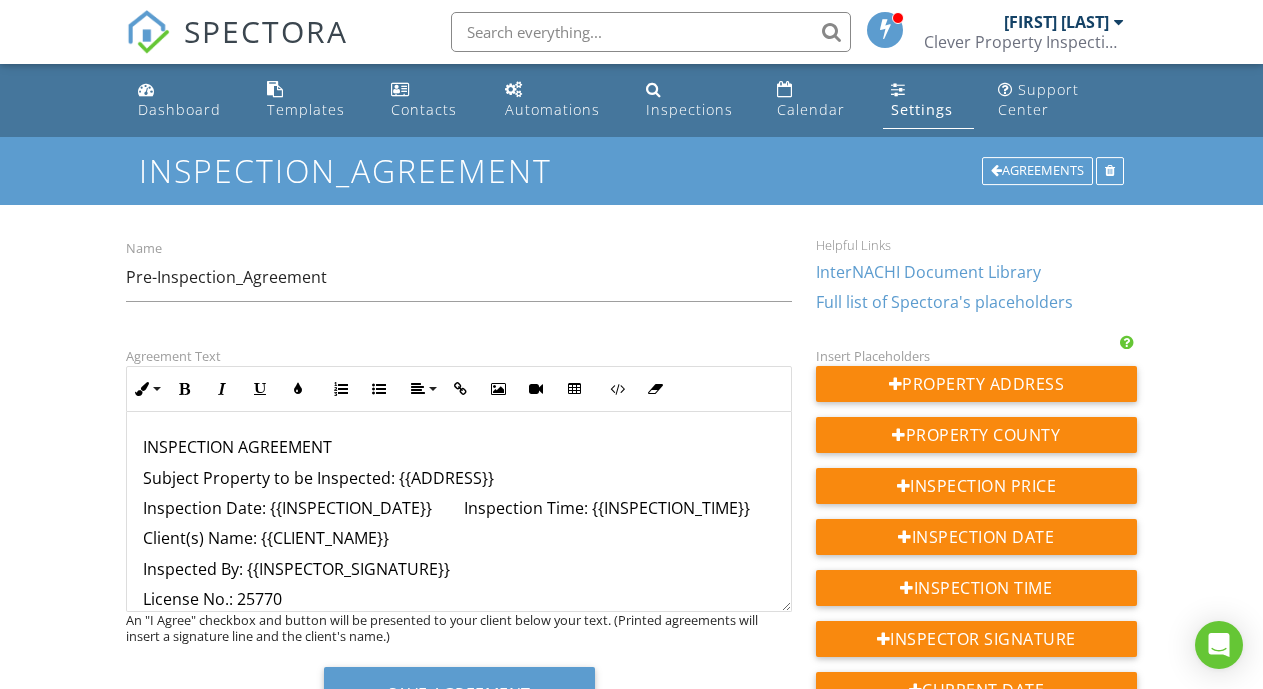 type 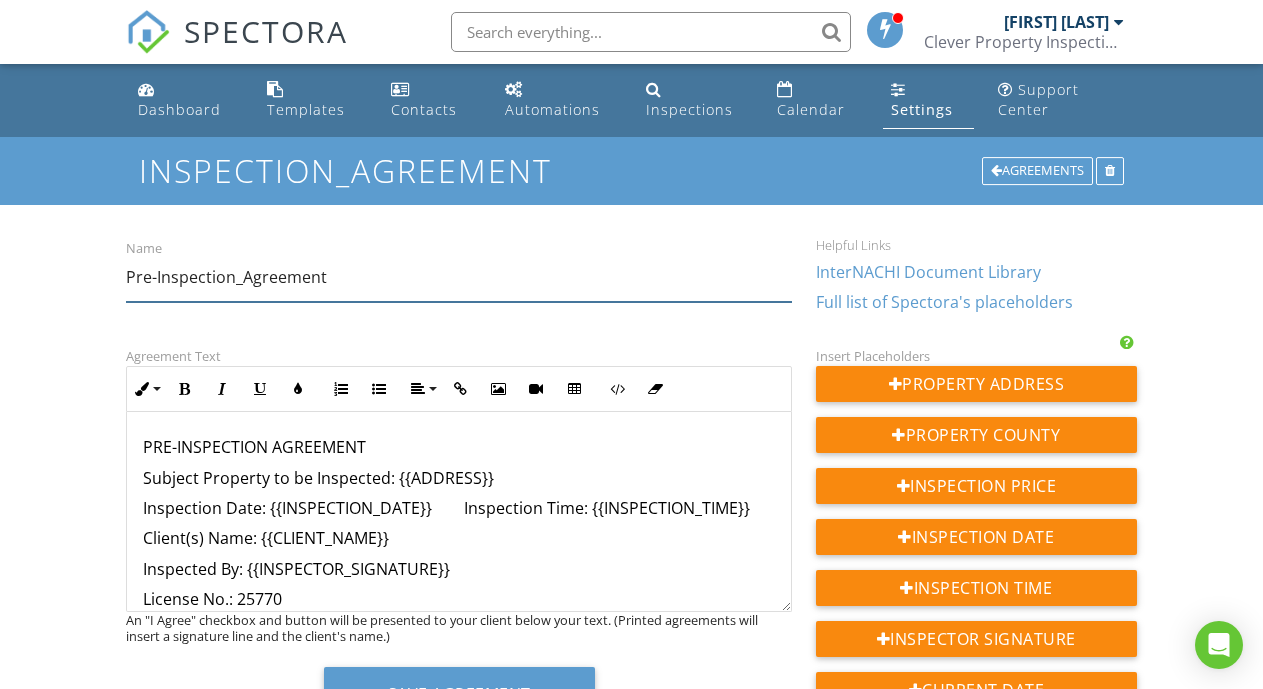 click on "Pre-Inspection_Agreement" at bounding box center (459, 277) 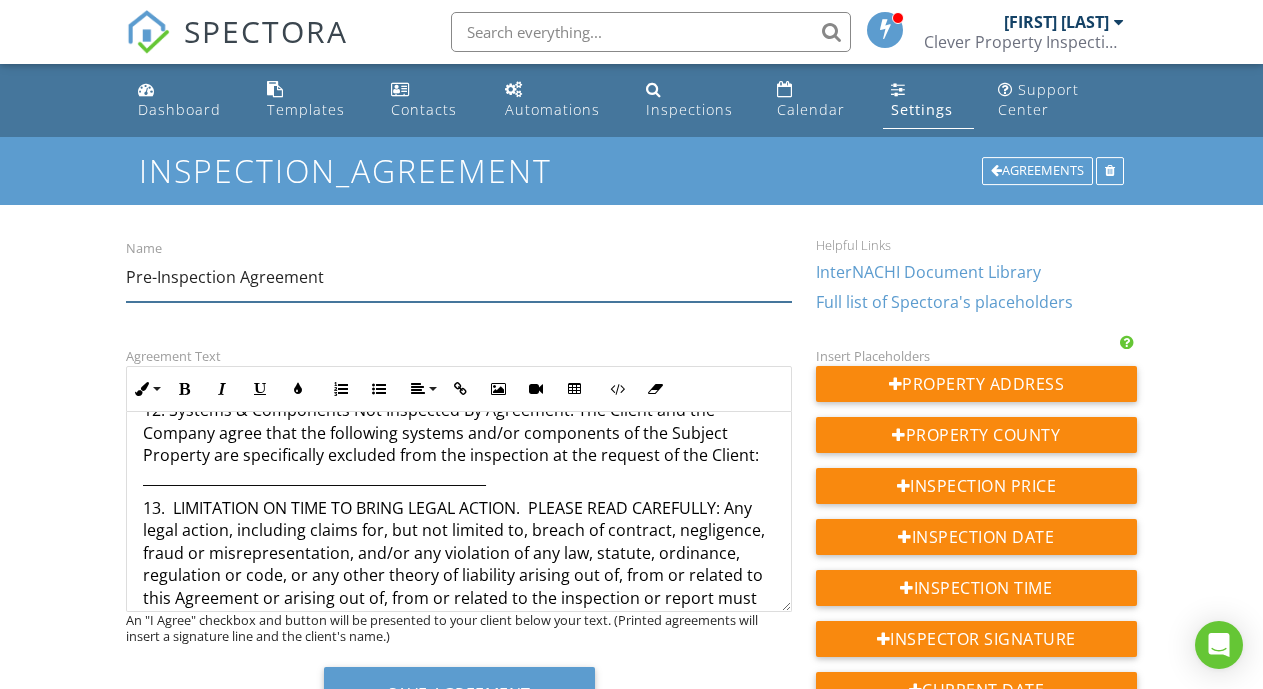 scroll, scrollTop: 4120, scrollLeft: 0, axis: vertical 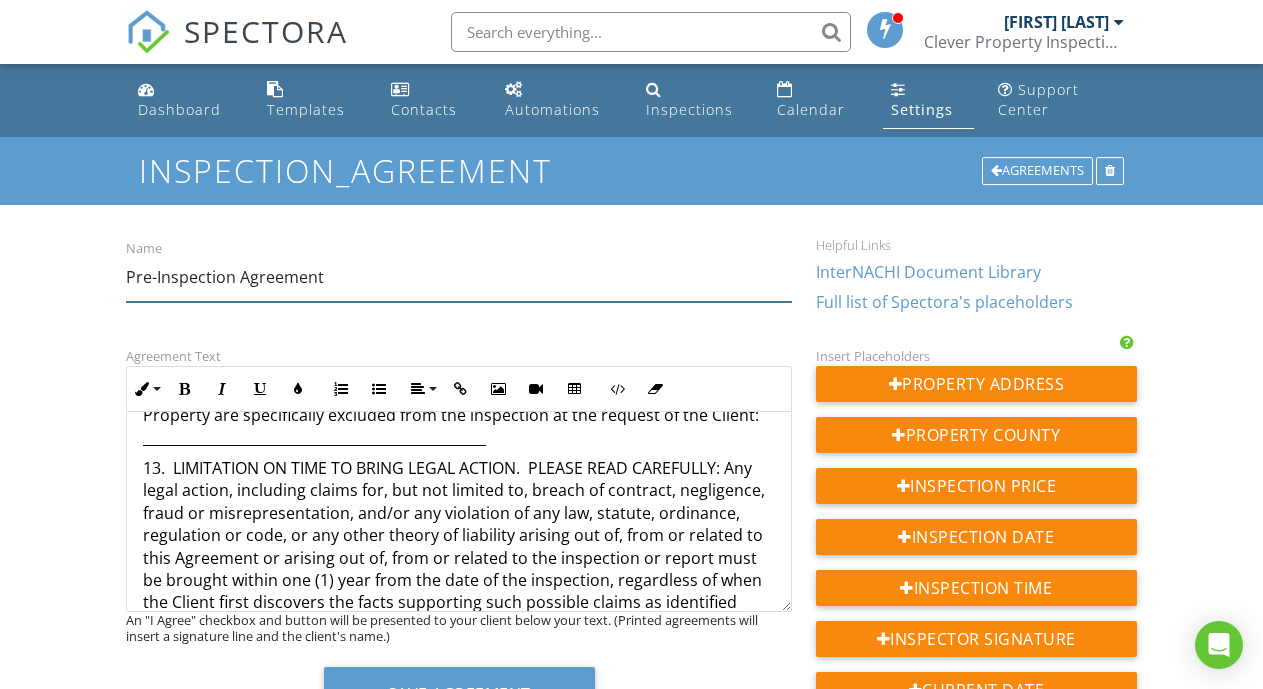 type on "Pre-Inspection Agreement" 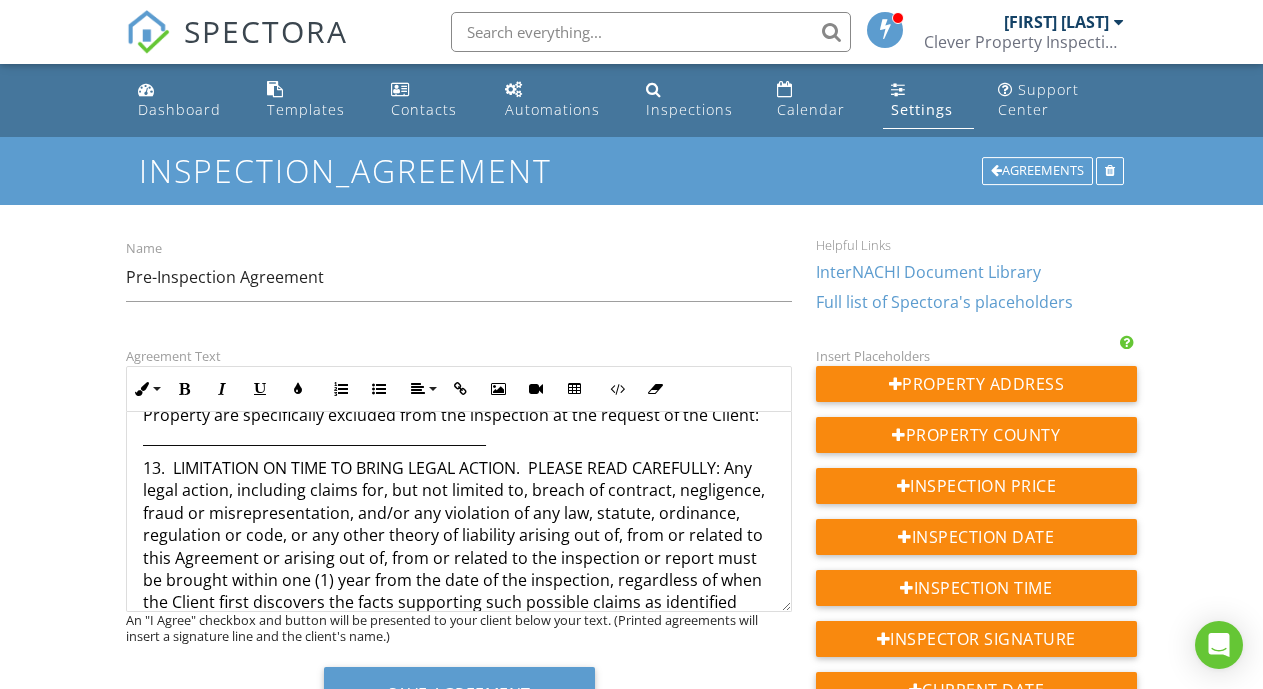 click on "12. Systems & Components Not Inspected By Agreement: The Client and the Company agree that the following systems and/or components of the Subject Property are specifically excluded from the inspection at the request of the Client: _________________________________________________" at bounding box center (459, 404) 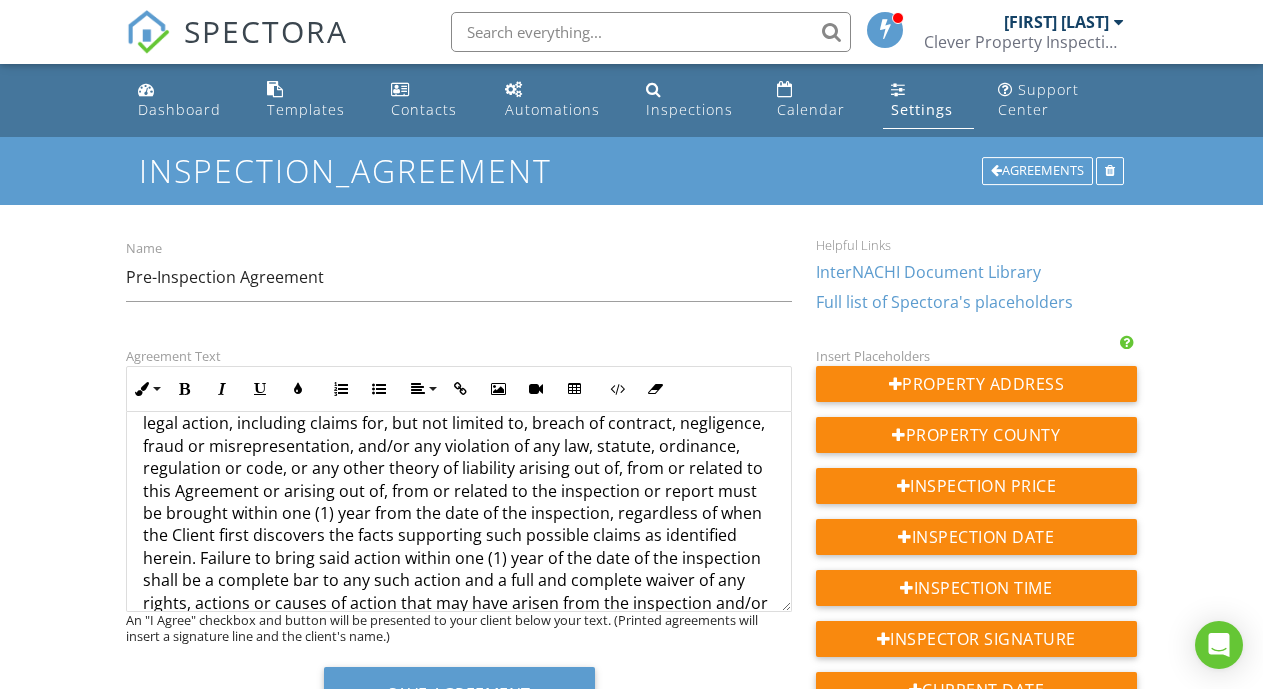 scroll, scrollTop: 4144, scrollLeft: 0, axis: vertical 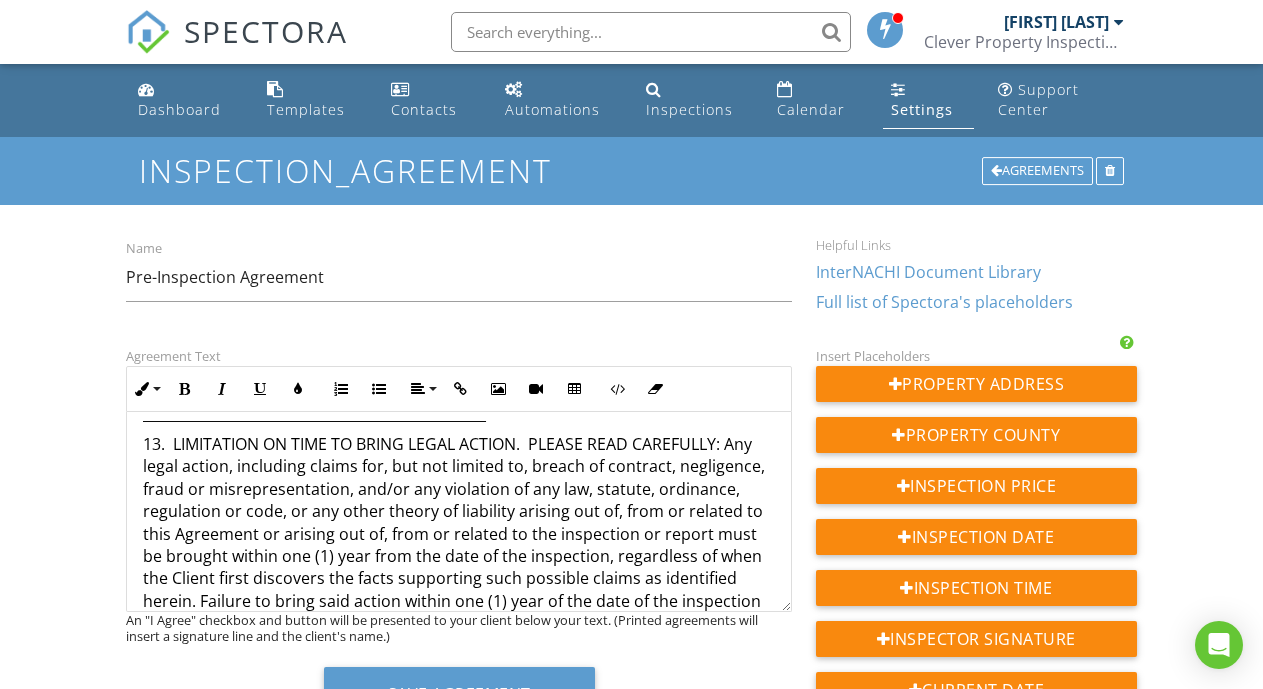 click on "12. Systems & Components Not Inspected By Agreement: The Client and the Company agree that the following systems and/or components of the Subject Property are specifically excluded from the inspection at the request of the Client: _________________________________________________" at bounding box center (459, 380) 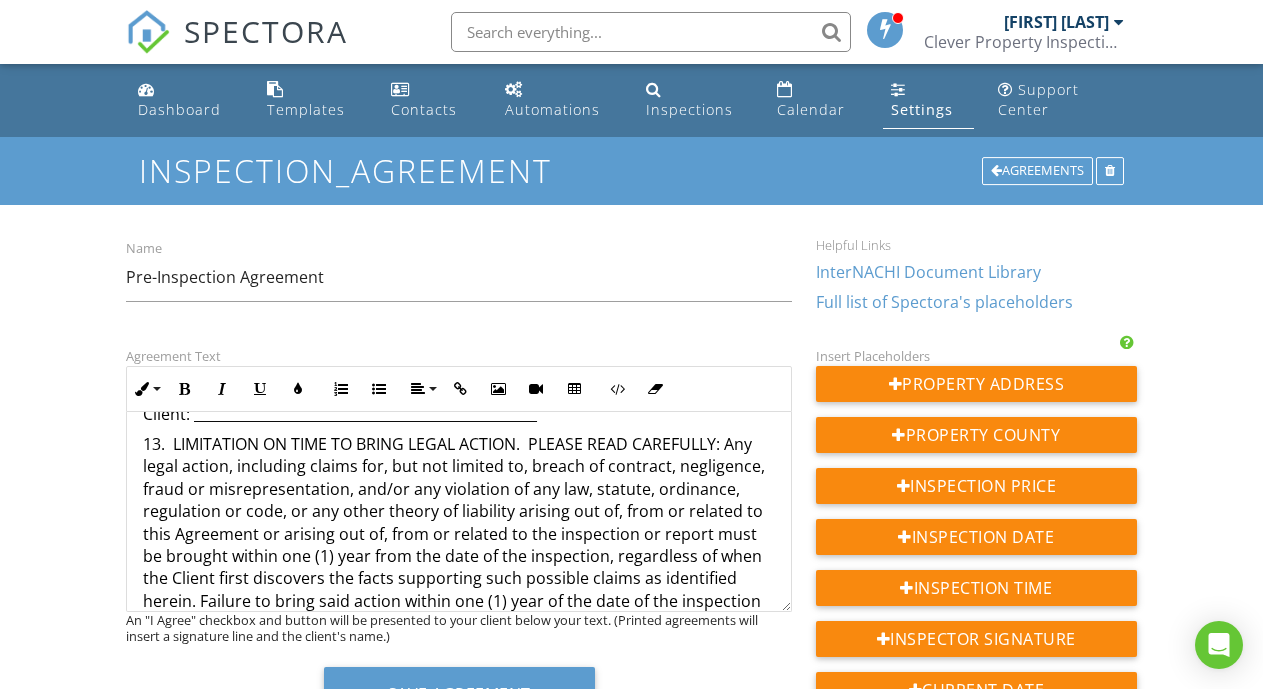 click on "12. Systems & Components Not Inspected By Agreement: The Client and the Company agree that the following systems and/or components of the Subject Property are specifically excluded from the inspection (SOP) at the request of the Client: _________________________________________________" at bounding box center (459, 380) 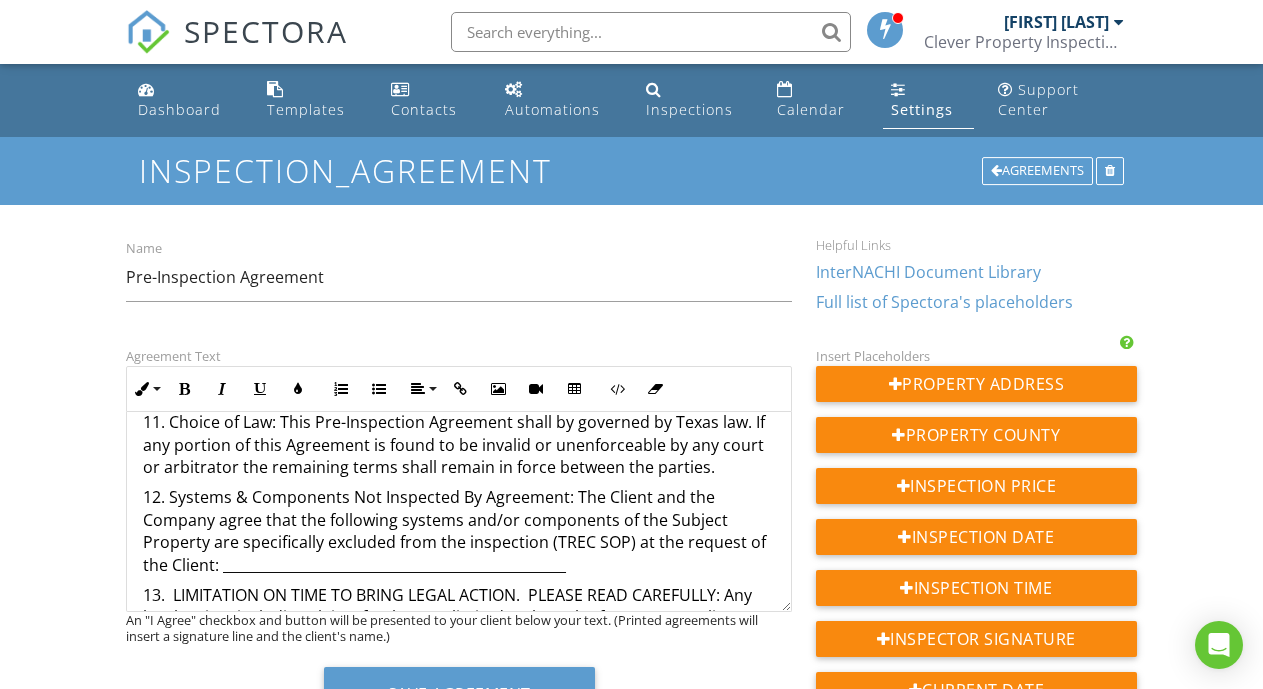 scroll, scrollTop: 3904, scrollLeft: 0, axis: vertical 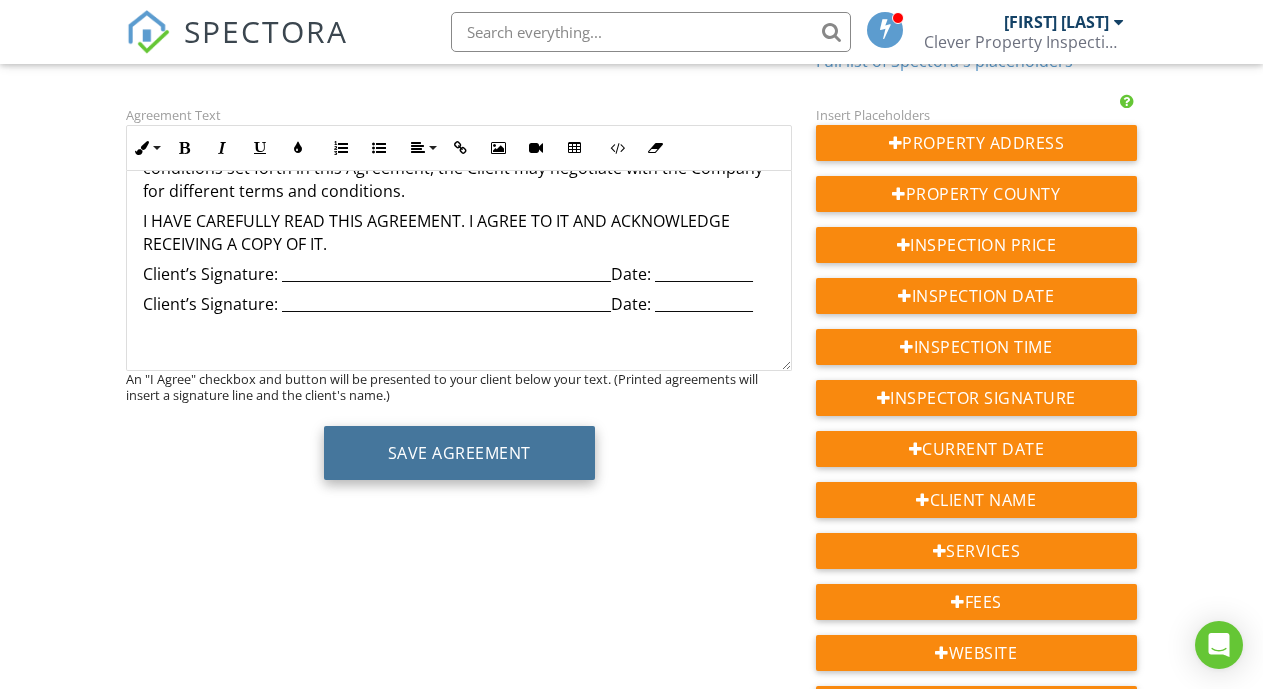 click on "Save Agreement" at bounding box center (459, 453) 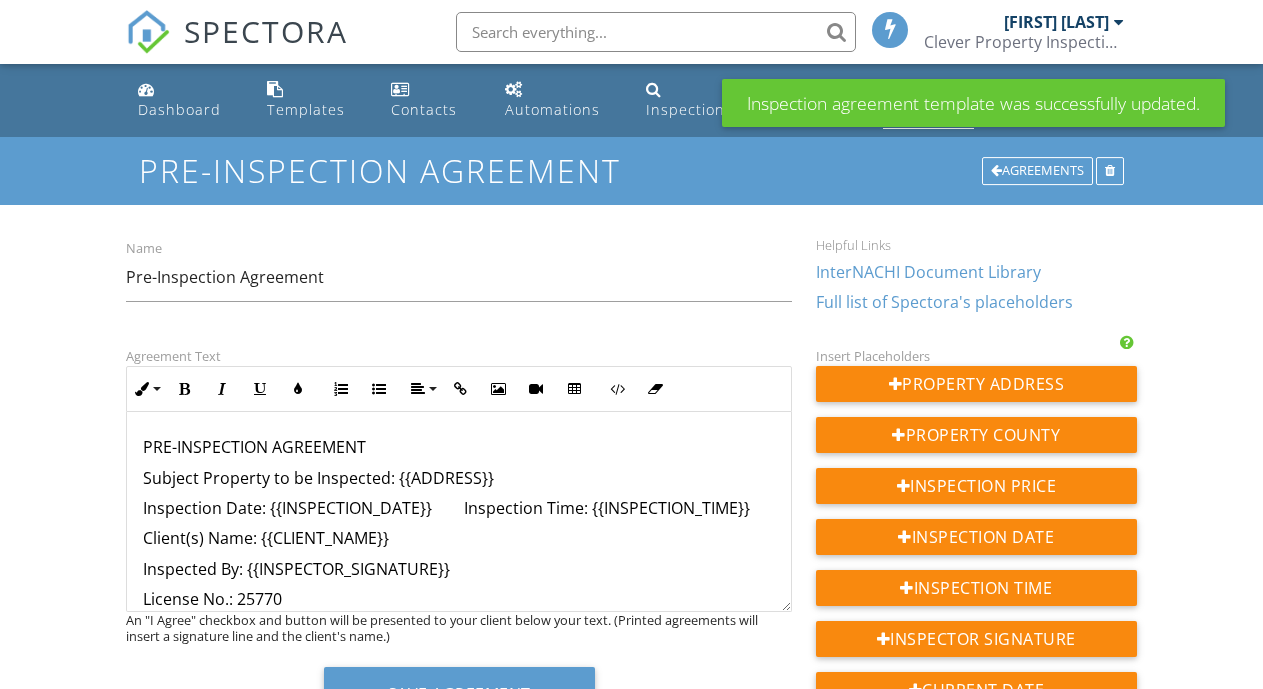 scroll, scrollTop: 0, scrollLeft: 0, axis: both 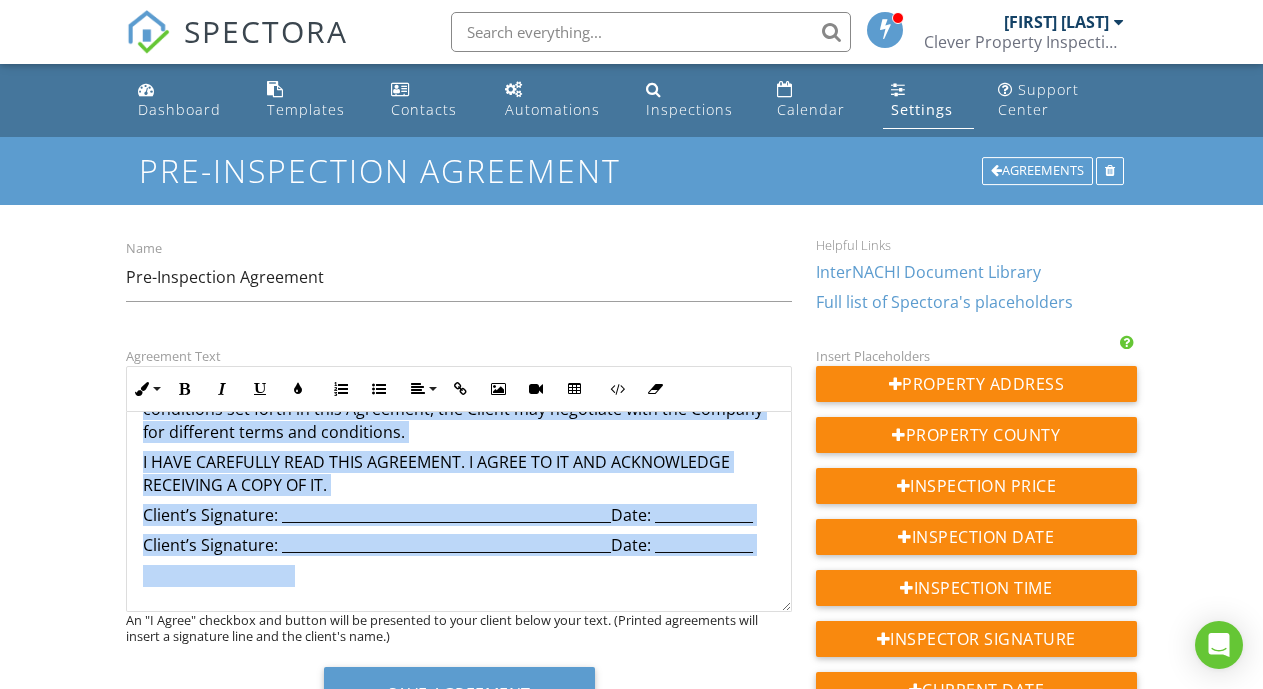 drag, startPoint x: 141, startPoint y: 454, endPoint x: 295, endPoint y: 640, distance: 241.47878 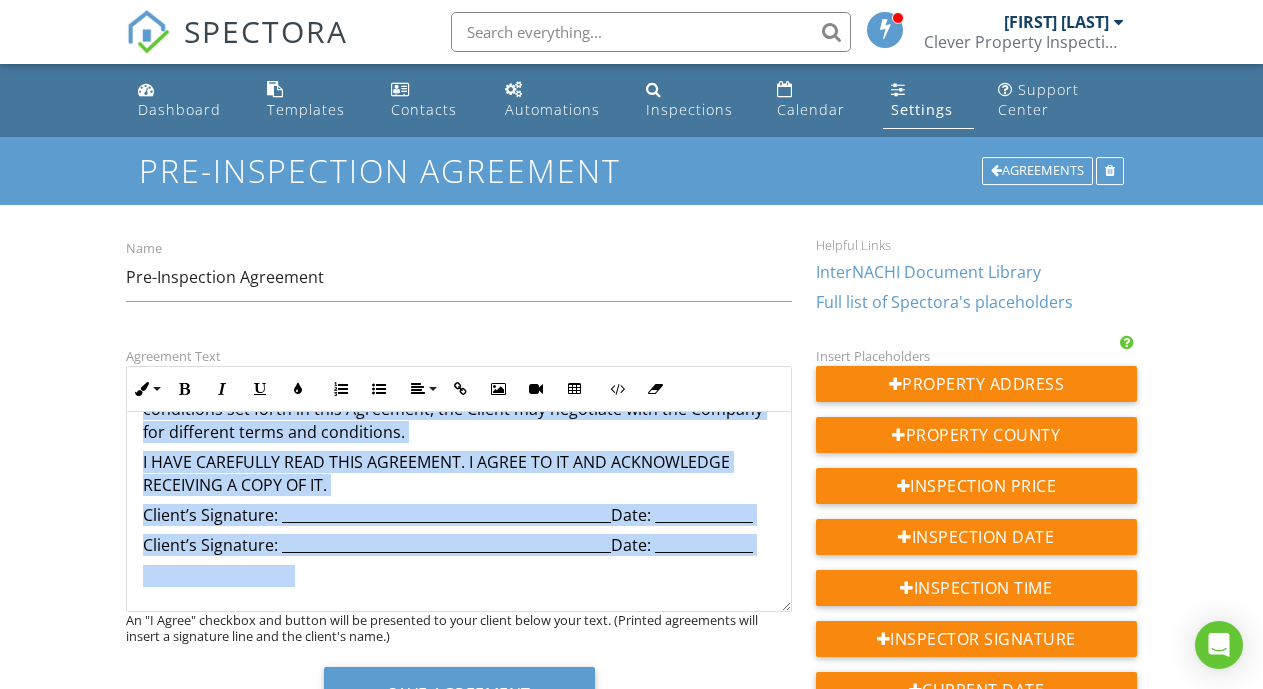 click on "Agreement Text
Inline Style XLarge Large Normal Small Light Small/Light Bold Italic Underline Colors Ordered List Unordered List Align Align Left Align Center Align Right Align Justify Insert Link Insert Image Insert Video Insert Table Code View Clear Formatting PRE-INSPECTION AGREEMENT Subject Property to be Inspected: {{ADDRESS}} Inspection Date: {{INSPECTION_DATE}}        Inspection Time: {{INSPECTION_TIME}} Client(s) Name: {{CLIENT_NAME}} Inspected By: {{INSPECTOR_SIGNATURE}} License No.: 25770   Inspection Fee: {{PRICE}} PLEASE READ THIS DOCUMENT AND ATTACHED ADDENDUM(S) CAREFULLY. IT CONTAINS PROVISIONS THAT LIMITS YOUR RIGHT TO MAINTAIN A COURT ACTION. IF YOU HAVE ANY QUESTIONS REGARDING THE TERMS OF THIS PRE-INSPECTION AGREEMENT YOU SHOULD DISCUSS THEM WITH THE INSPECTOR PRIOR TO SIGNING THIS AGREEMENT. 4. Inspection Report:  The Company shall: (A) prepare a written inspection report noting observed deficiencies and other items required to be reported; and 8.  Consent to Information Sharing" at bounding box center (459, 540) 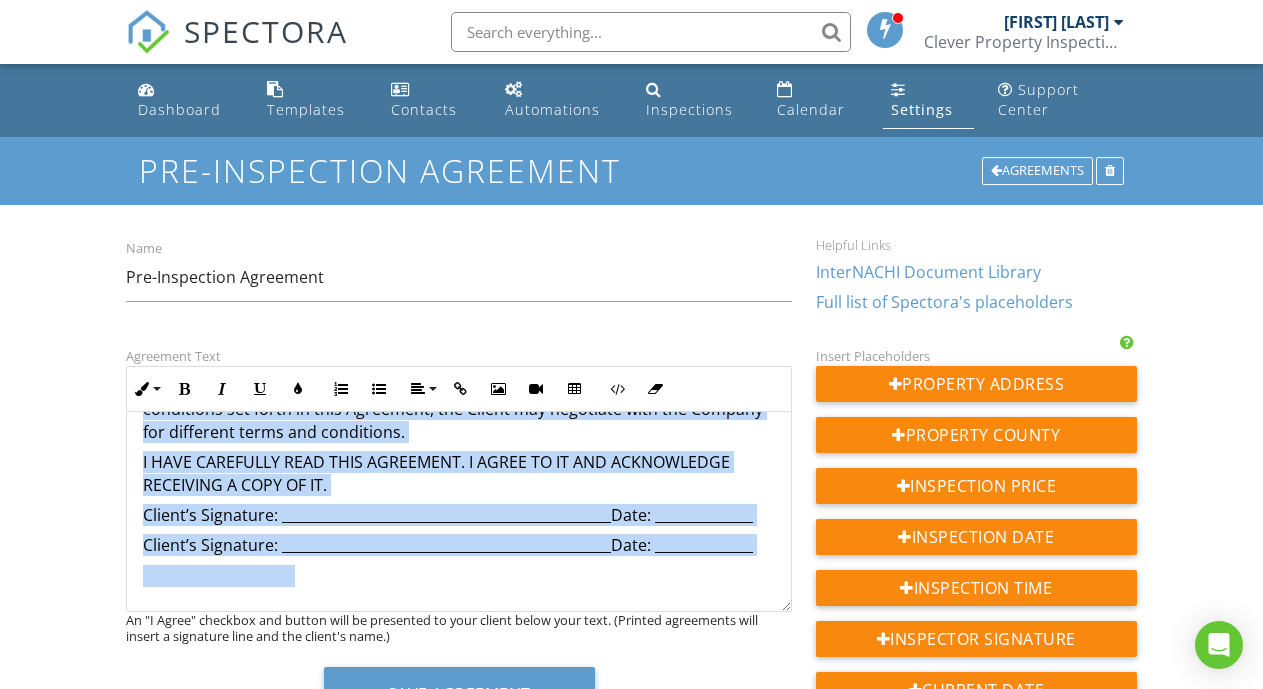 copy on "LOR-IPSUMDOLOR SITAMETCO Adipisc Elitsedd ei te Incididun: {{UTLABOR}} Etdolorema Aliq: {{ENIMADMINI_VENI}}        Quisnostru Exer: {{ULLAMCOLAB_NISI}} Aliqui(e) Eaco: {{CONSEQ_DUIS}} Auteirure In: {{REPREHEND_VOLUPTATE}} Velites Ci.: 60993   Fugiatnull Par: {{EXCEP}} SINTOC CUPI NONP SUNTCULP QUI OFFICIAD MOLLITAN(I) ESTLABORU. PE UNDEOMNI ISTENATUSE VOLU ACCUSA DOLO LAUDA TO REMAPERI E IPSAQ ABILLO. IN VER QUAS ARC BEATAEVIT DICTAEXPL NEM ENIMI QU VOLU ASP-AUTODITFUG CONSEQUUN MAG DOLORE EOSRATI SEQU NESC NEQ PORROQUIS DOLOR AD NUMQUAM EIUS MODITEMPO. INCIDU MAG QUAERAT (Etiammi so nobi eligend op cumquen imp quo pla facereposs ass repelle tem autemquibu-off debitisreru ne sa evenietv re recusandaei earumhicte sa del Reicien) volup ma ali perferend dolor asp repellatmi: 6. Nostru Exercitati ull Corporissu la Aliqui Commodi Consequa: Qui Maxime mollitiamole haru Quidem rer/fa exp distinctio namliberotempo cum solu nobiselige op cumque nih impeditminu qu max placeatfac pos omnislorem ipsu dolorsi am co ad ..." 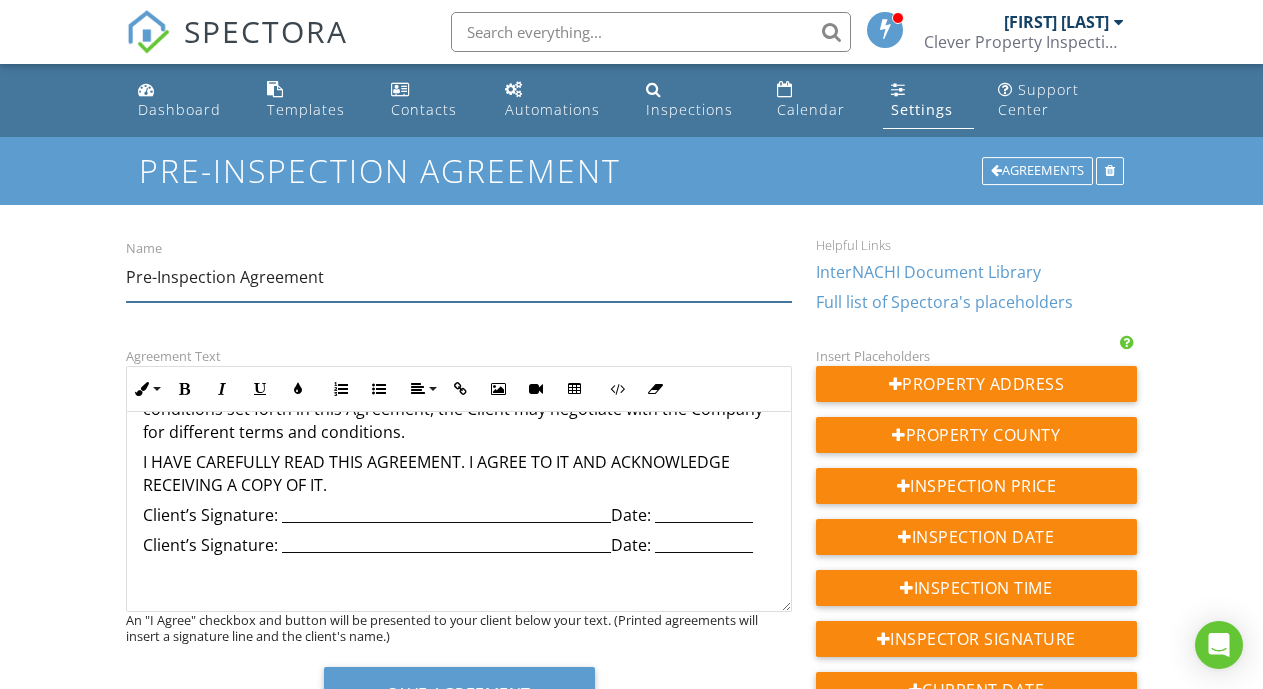 click on "Pre-Inspection Agreement" at bounding box center (459, 277) 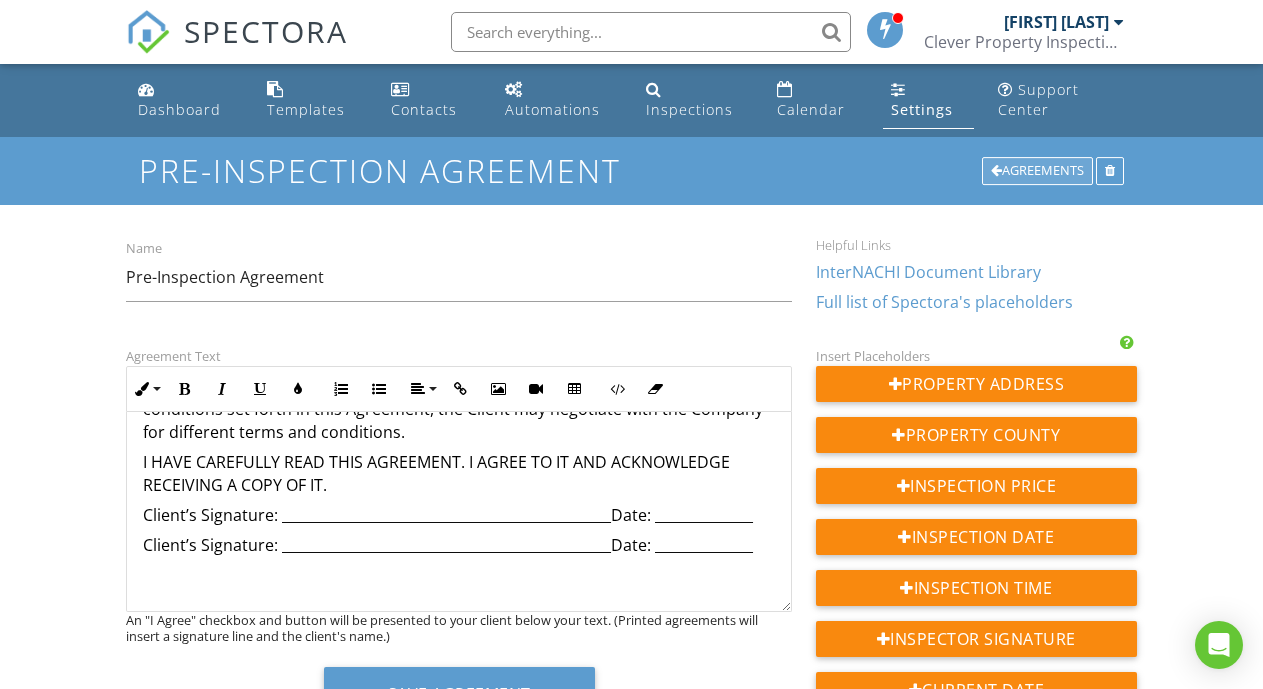 click on "Agreements" at bounding box center [1037, 171] 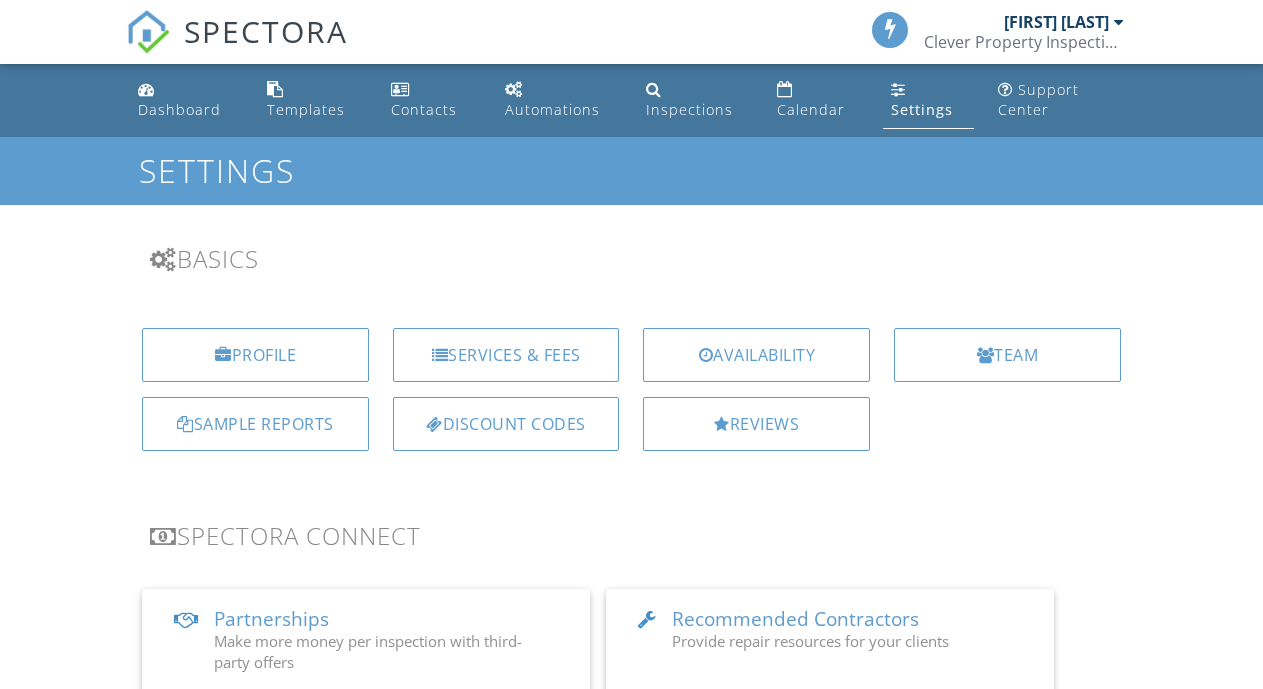 click on "Text / SMS" at bounding box center (631, 1181) 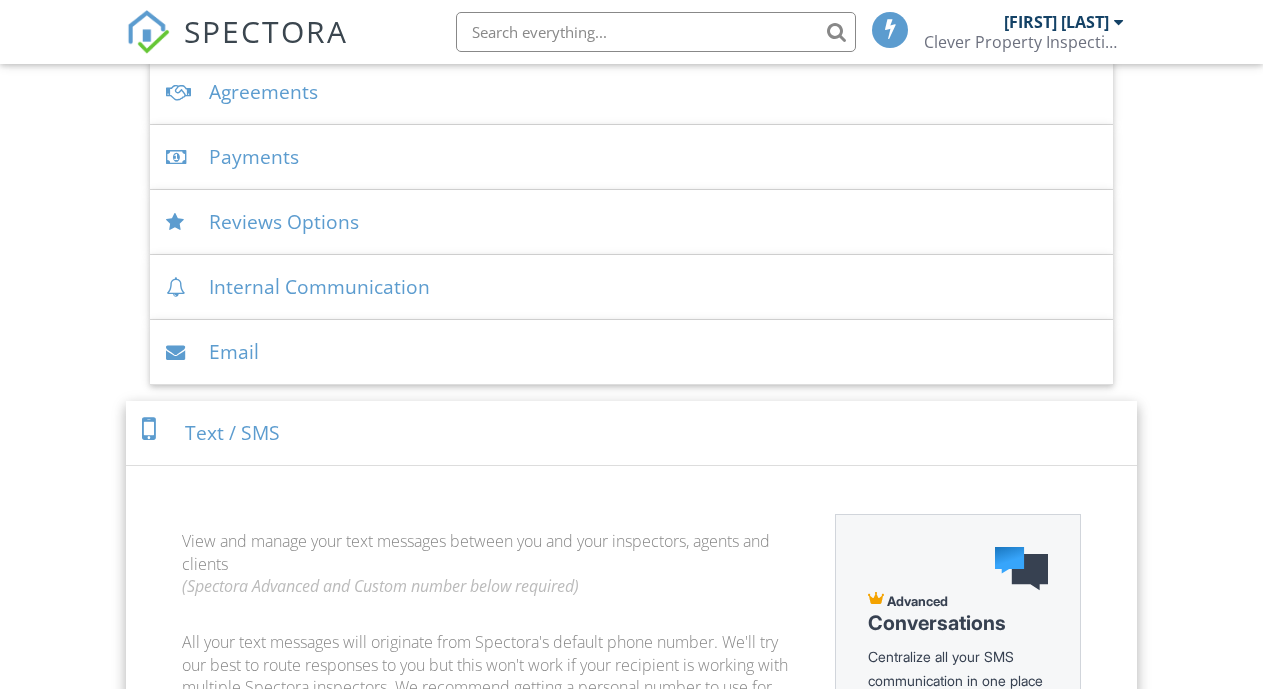 scroll, scrollTop: 764, scrollLeft: 0, axis: vertical 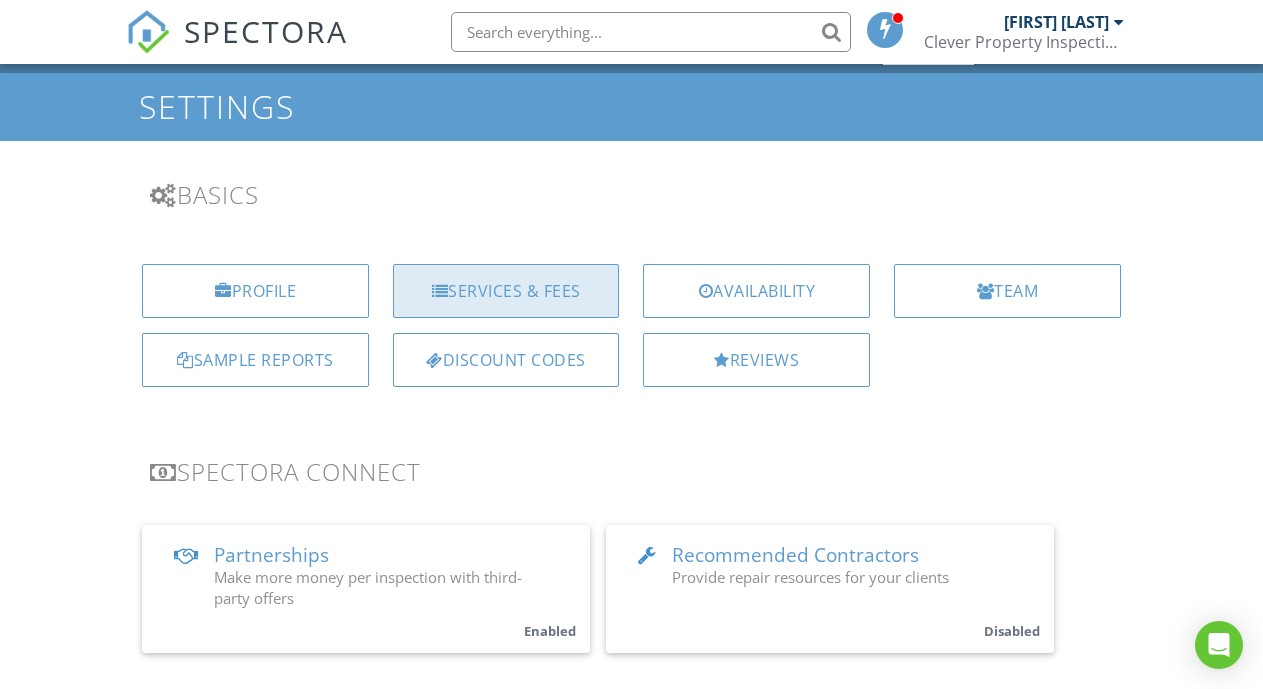 click on "Services & Fees" at bounding box center (506, 291) 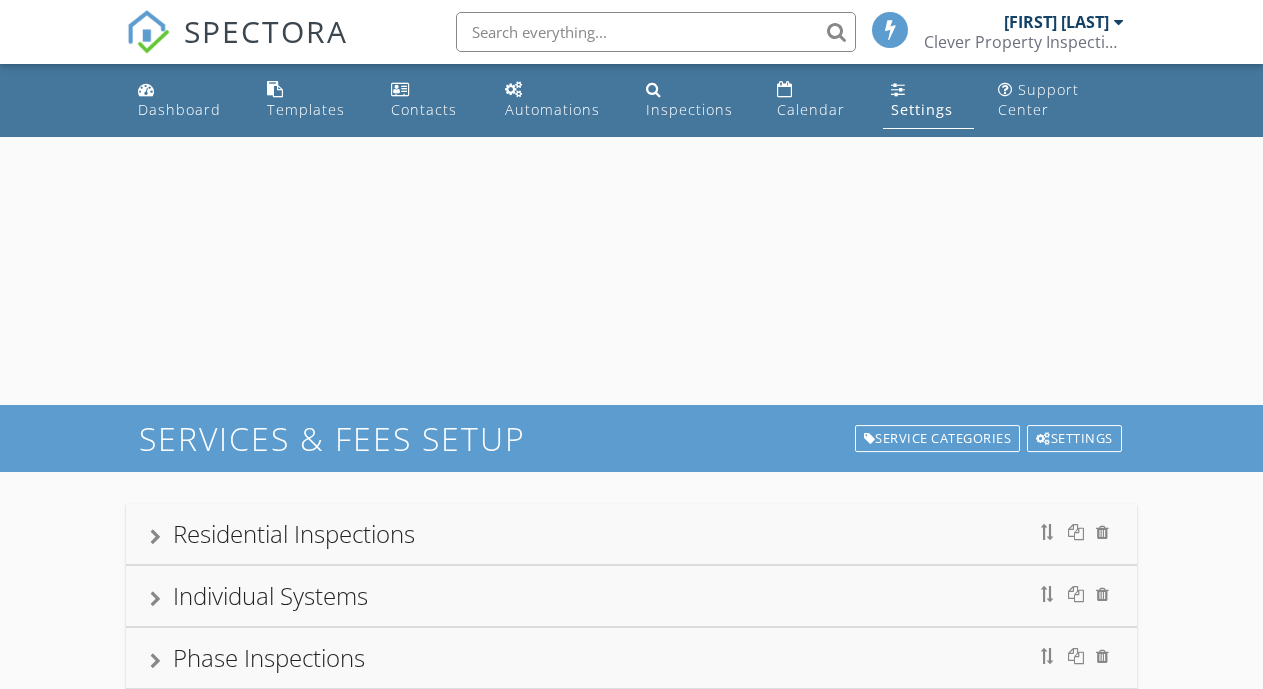 scroll, scrollTop: 0, scrollLeft: 0, axis: both 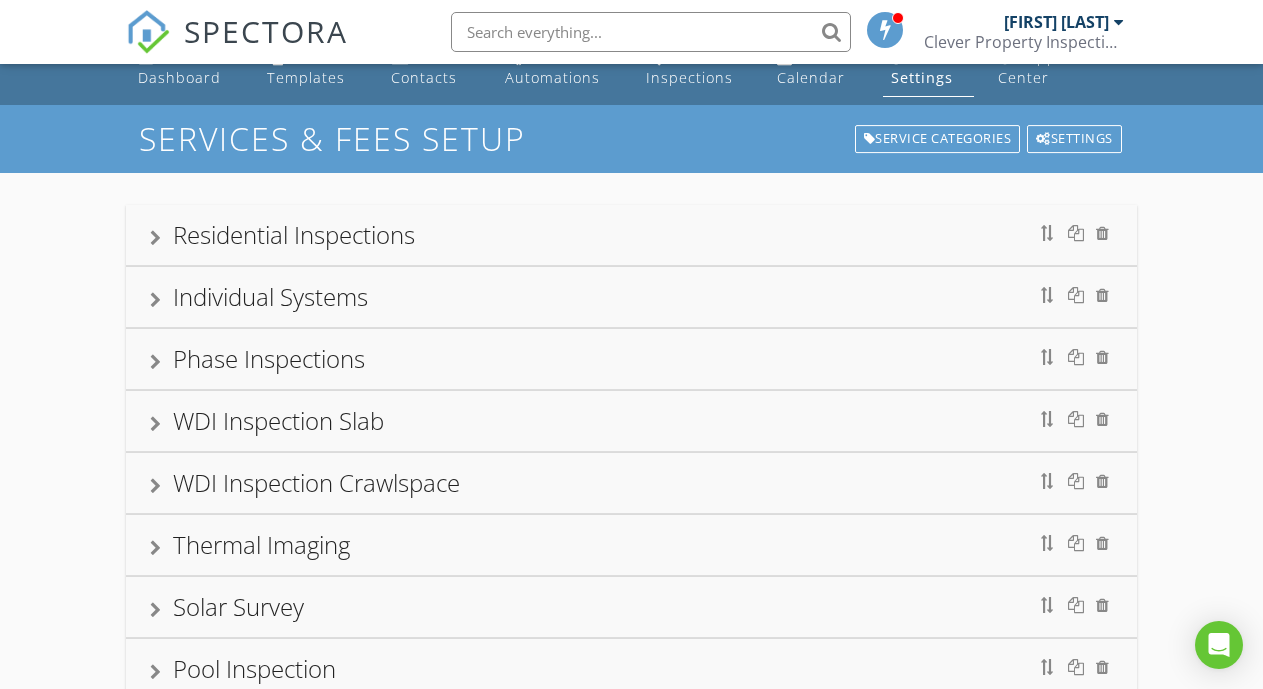 click on "Residential Inspections" at bounding box center [294, 234] 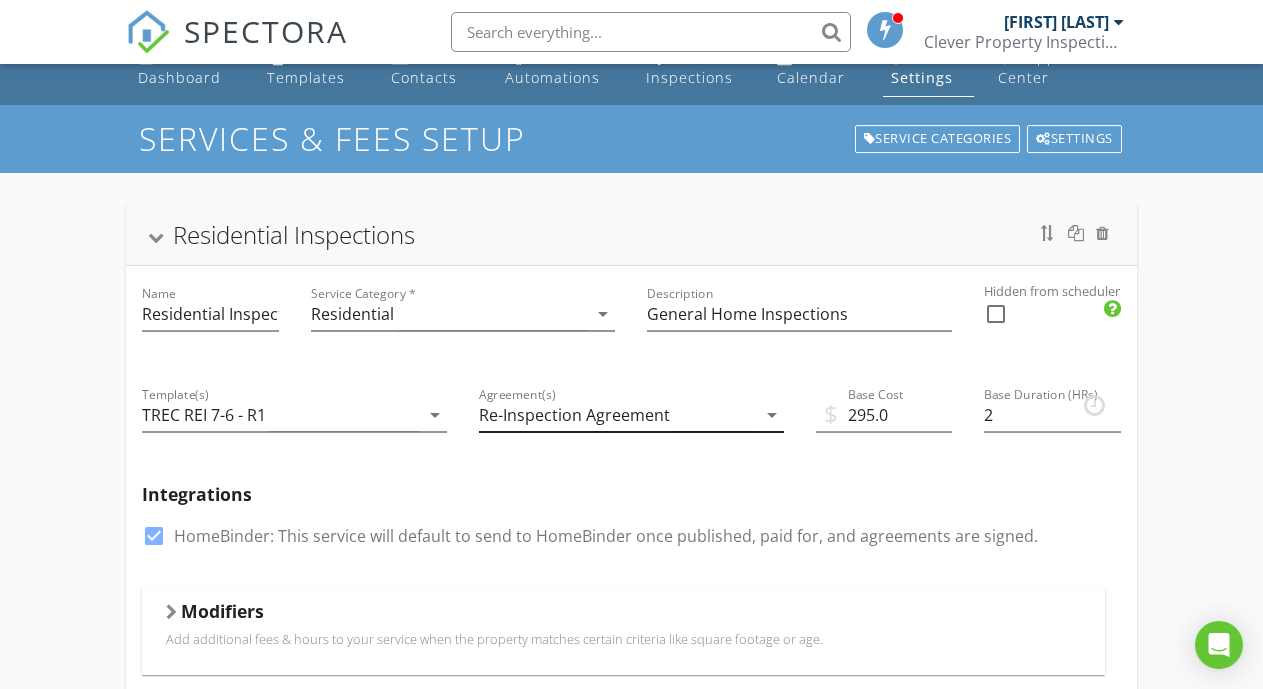 click on "arrow_drop_down" at bounding box center (772, 415) 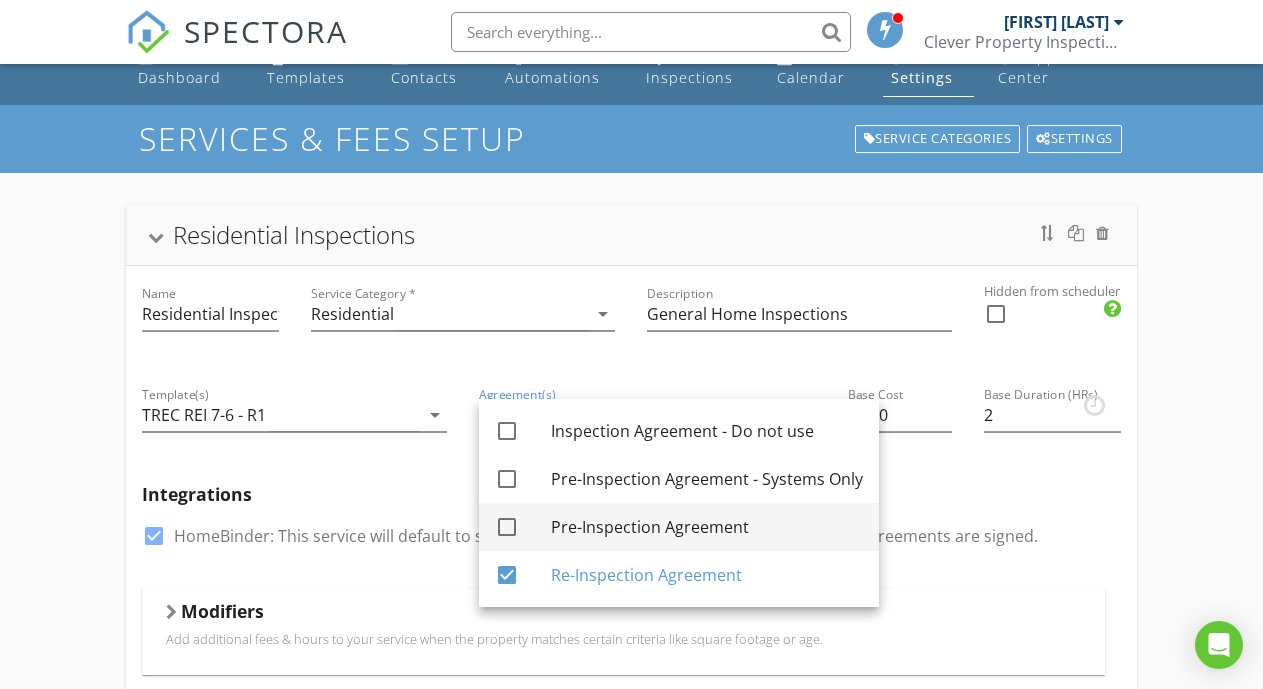 click on "Pre-Inspection Agreement" at bounding box center [707, 527] 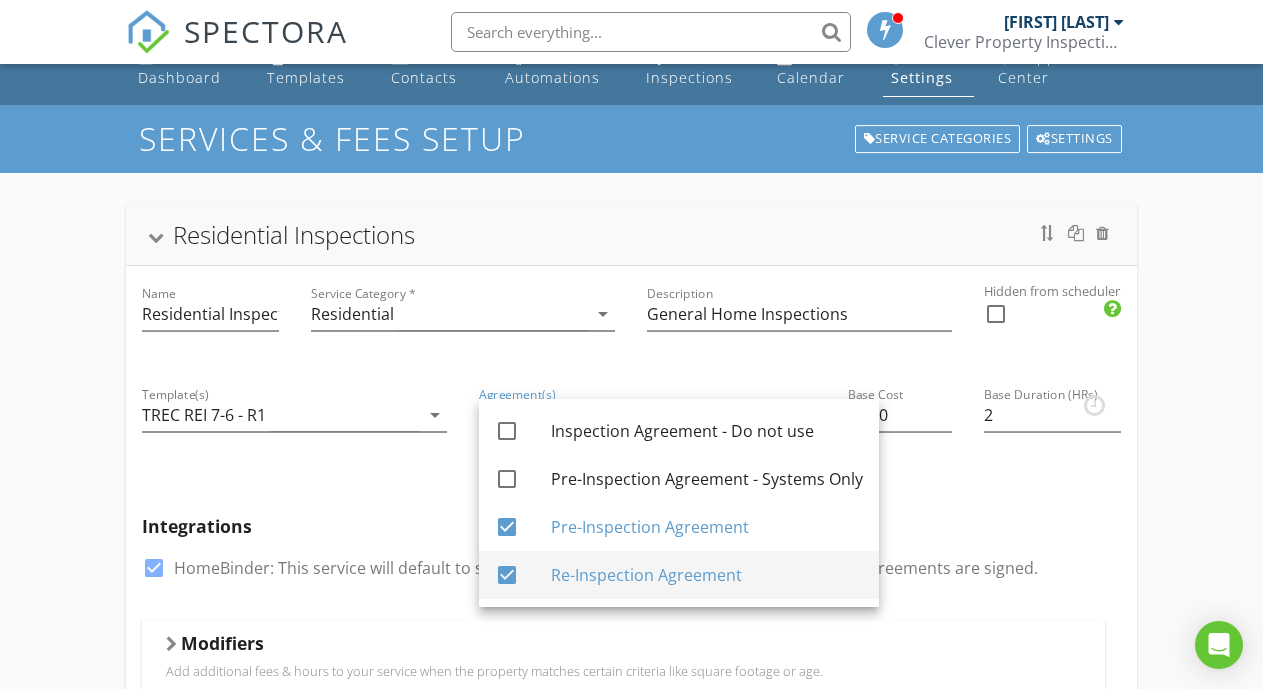 click at bounding box center [507, 575] 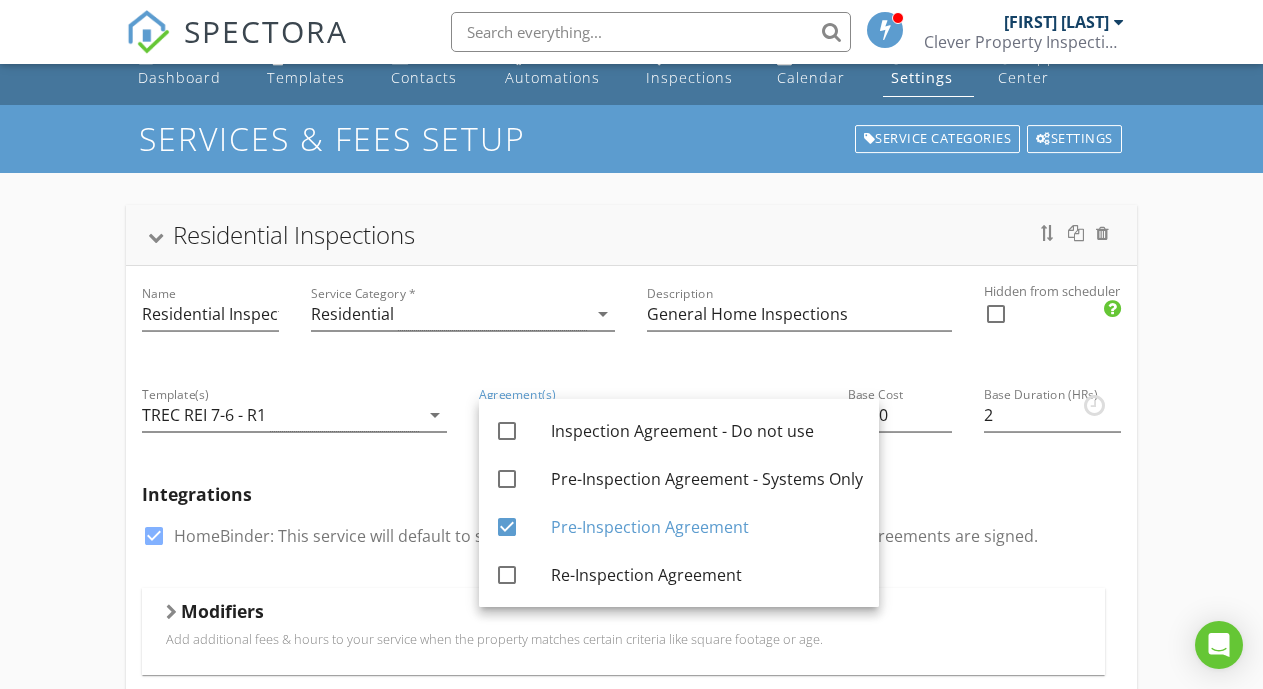 click on "Integrations           check_box HomeBinder: This service will default to send to HomeBinder once published, paid for, and agreements are signed." at bounding box center (631, 528) 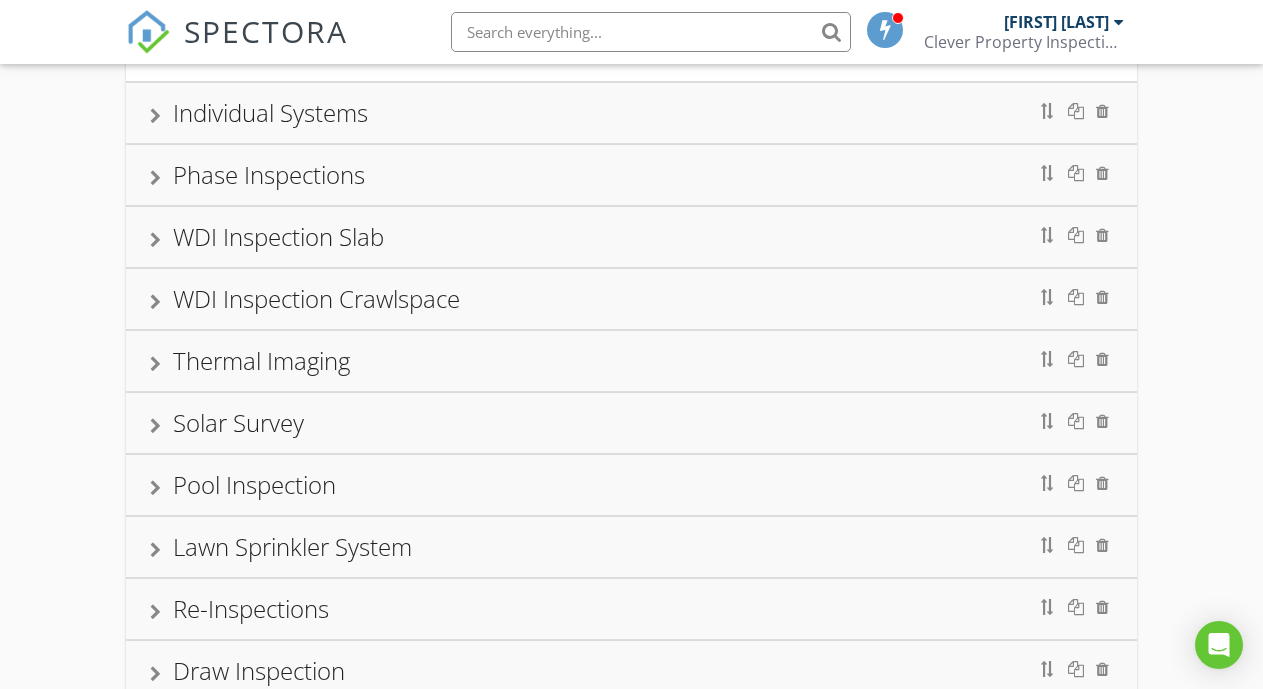 scroll, scrollTop: 1560, scrollLeft: 0, axis: vertical 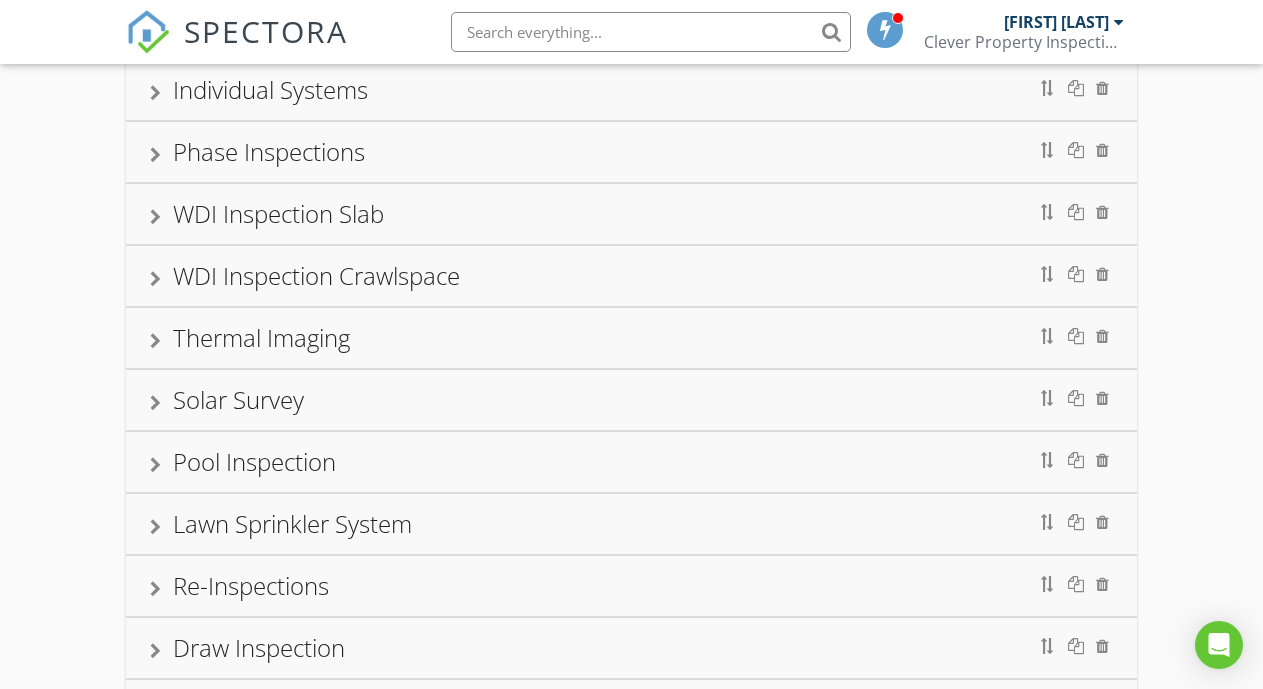 click at bounding box center (155, 589) 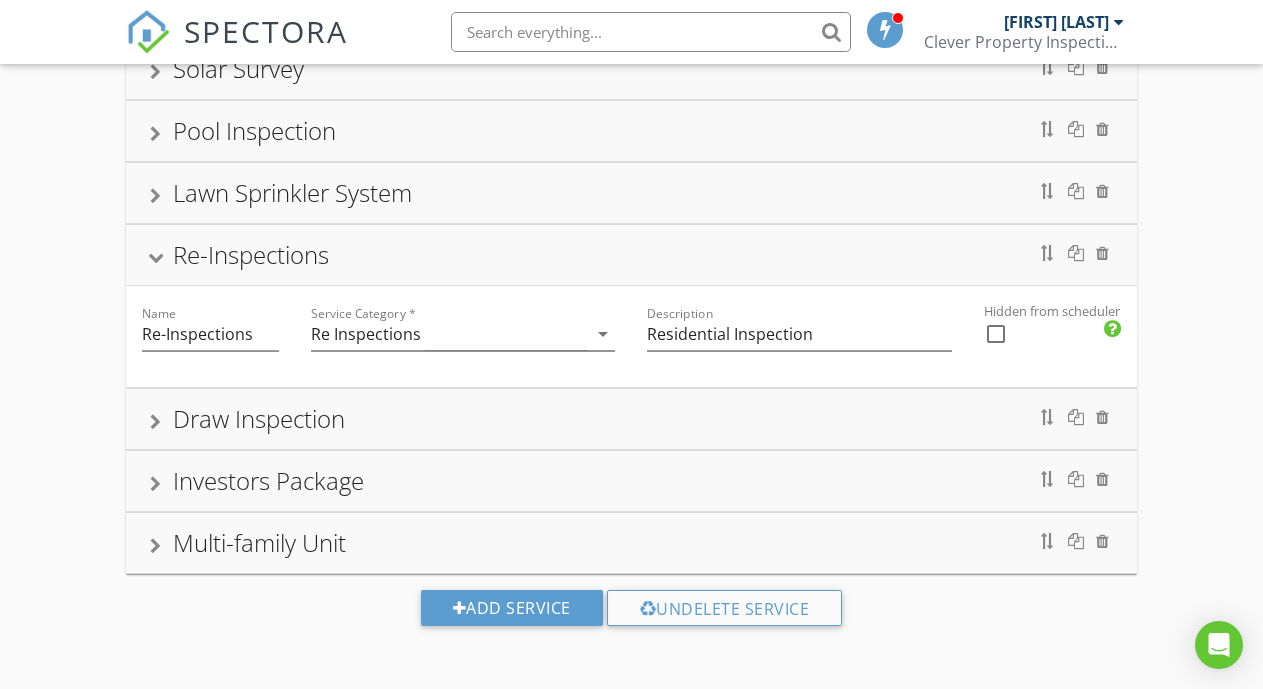 scroll, scrollTop: 570, scrollLeft: 0, axis: vertical 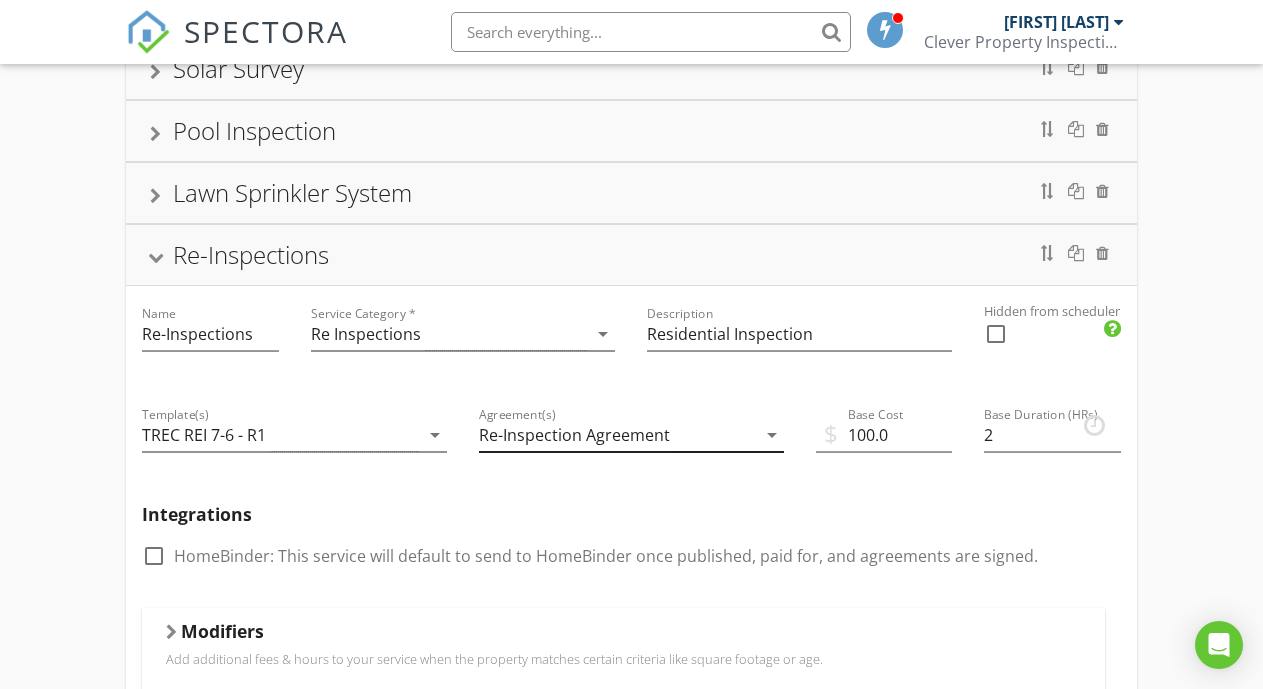 click on "arrow_drop_down" at bounding box center [772, 435] 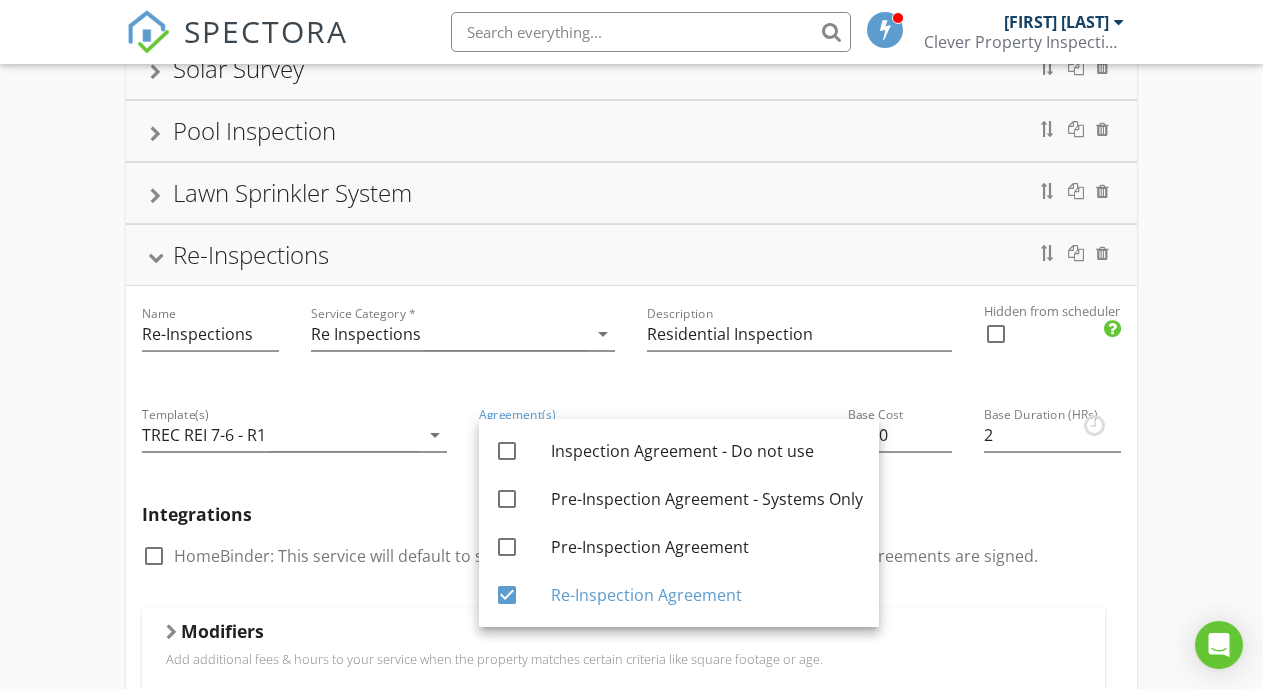 click on "Integrations           check_box_outline_blank HomeBinder: This service will default to send to HomeBinder once published, paid for, and agreements are signed." at bounding box center (631, 548) 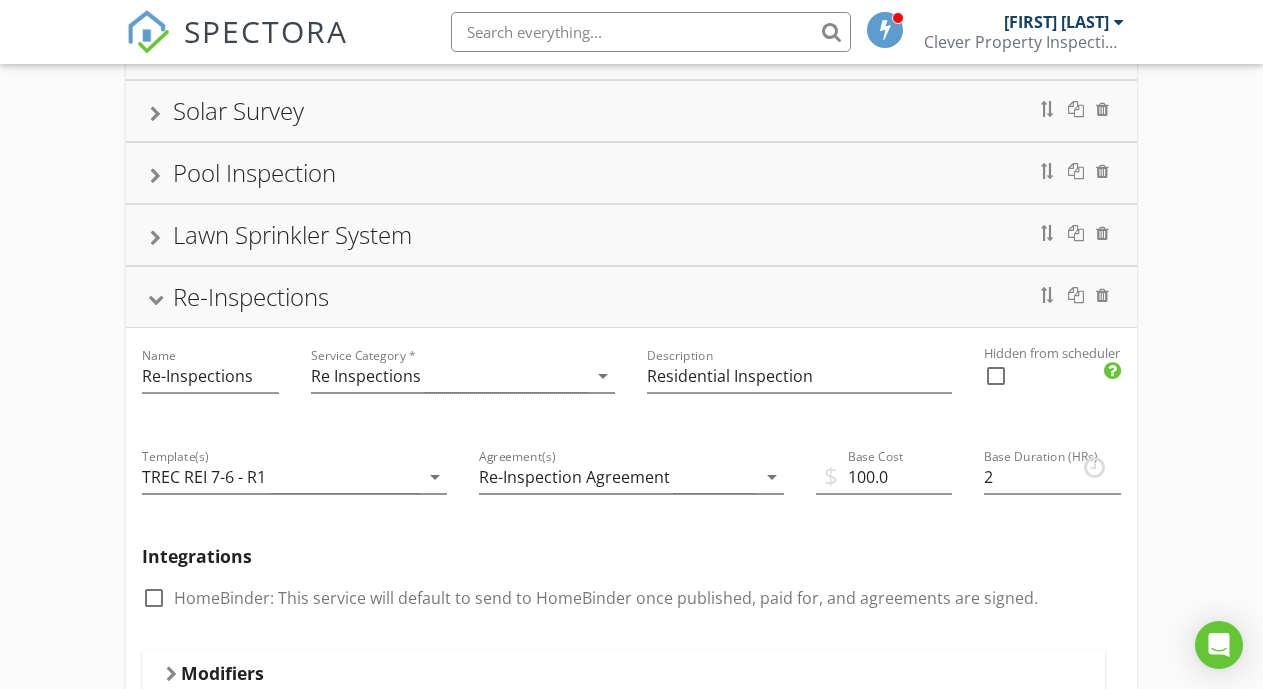 scroll, scrollTop: 573, scrollLeft: 0, axis: vertical 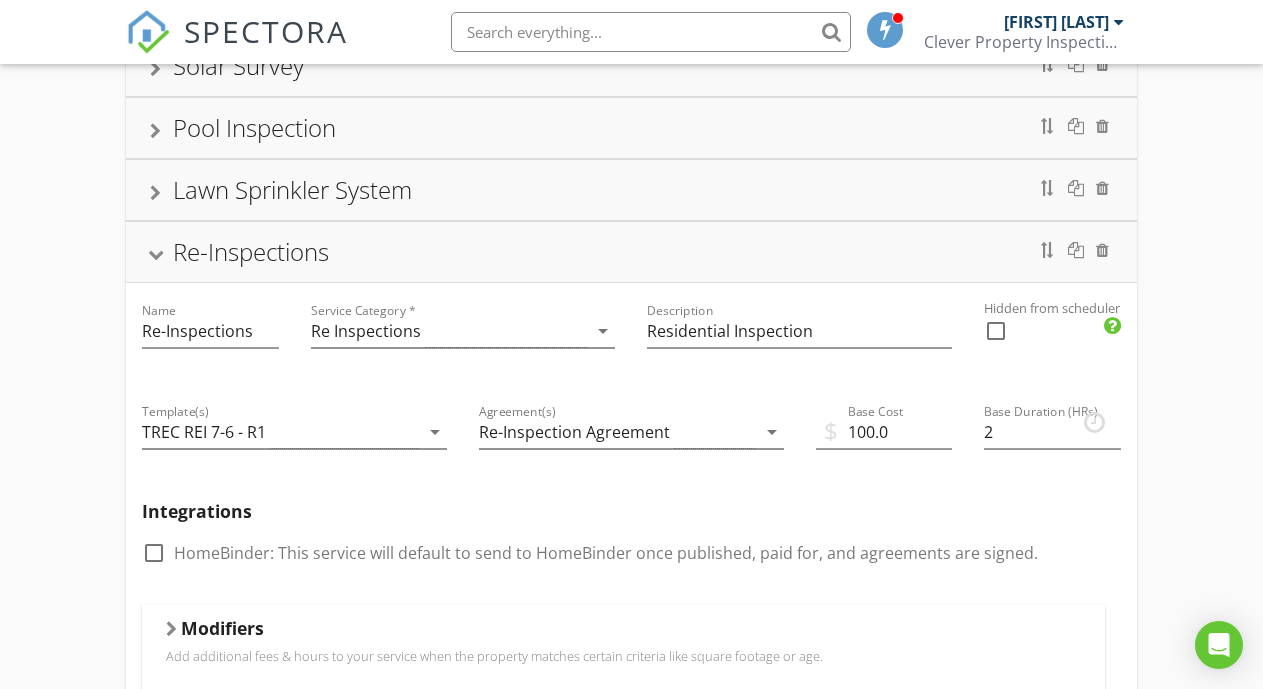 click on "Re-Inspections" at bounding box center (631, 252) 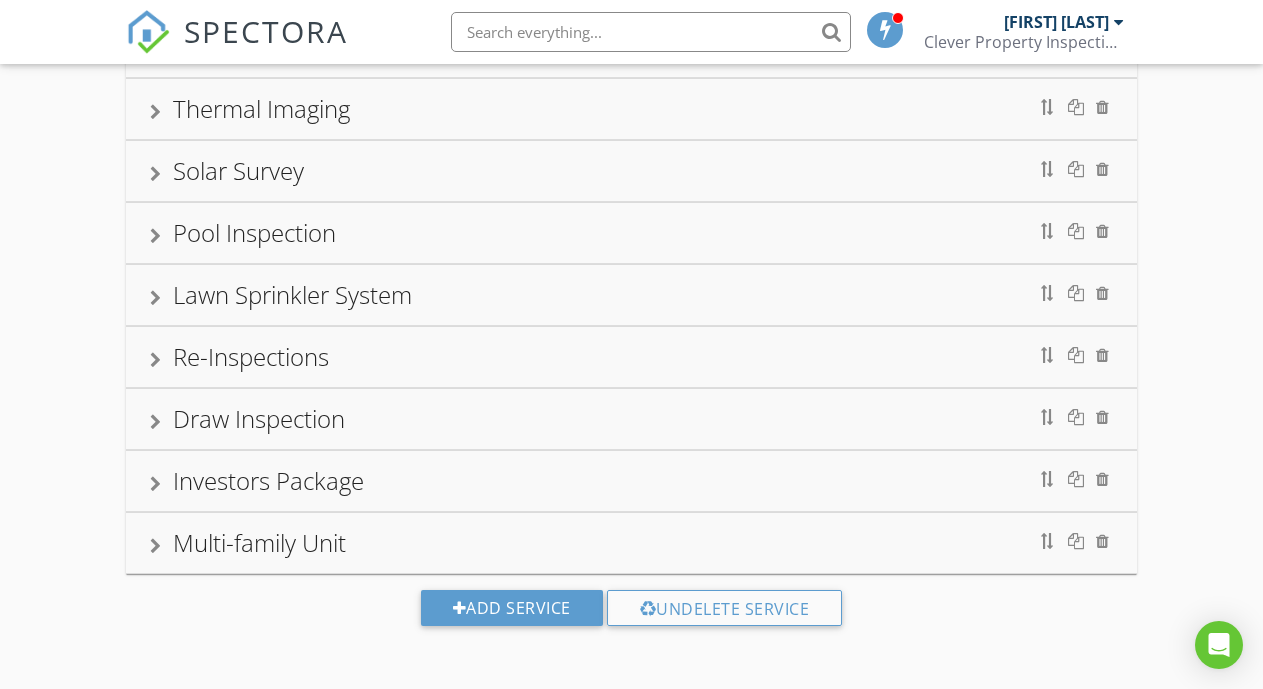 scroll, scrollTop: 468, scrollLeft: 0, axis: vertical 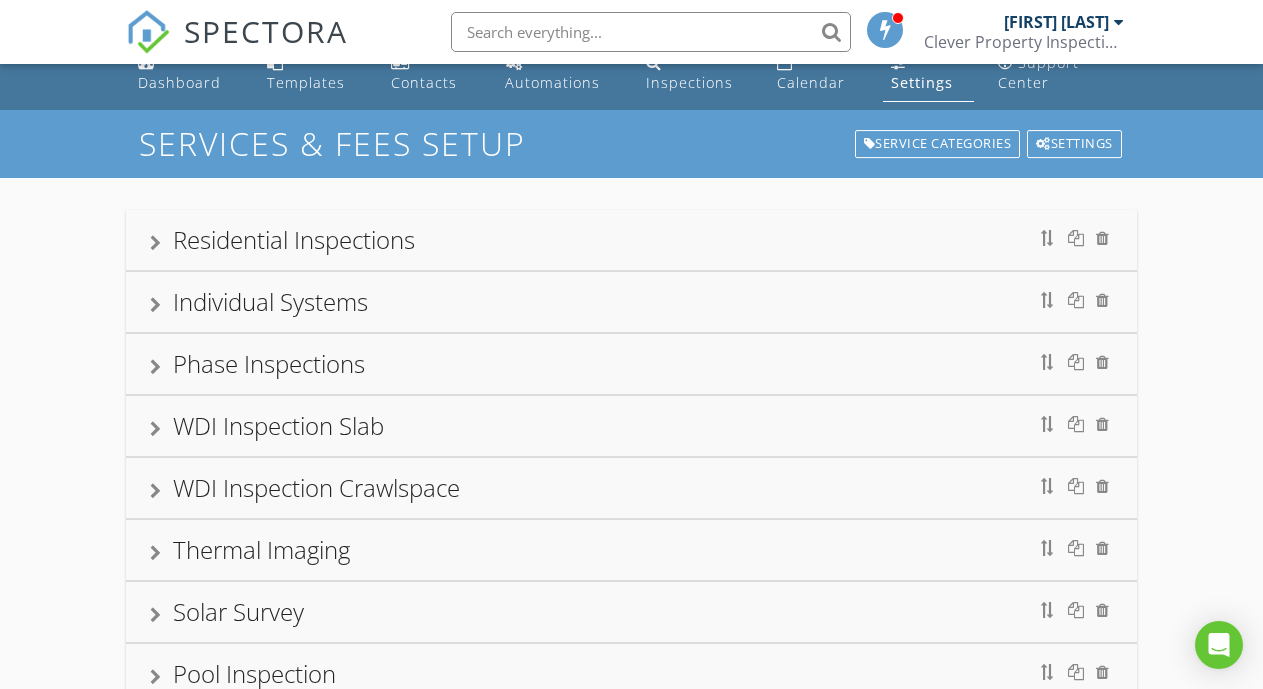 click at bounding box center (155, 243) 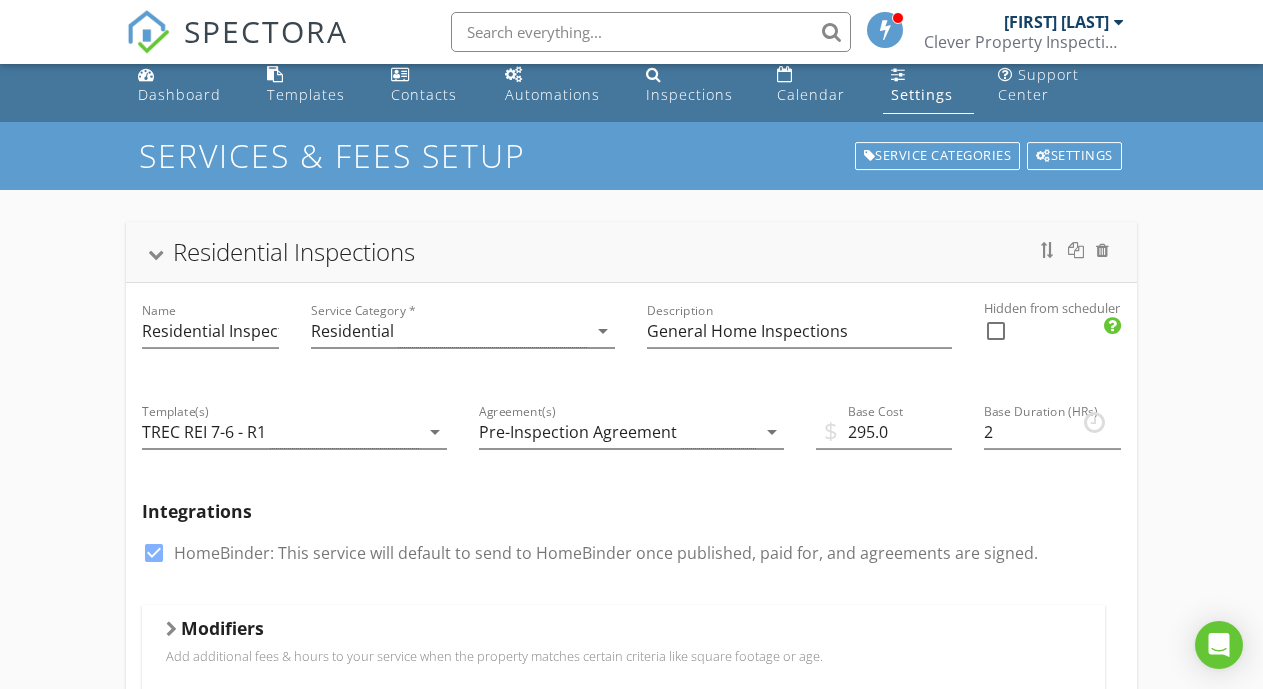 scroll, scrollTop: 19, scrollLeft: 0, axis: vertical 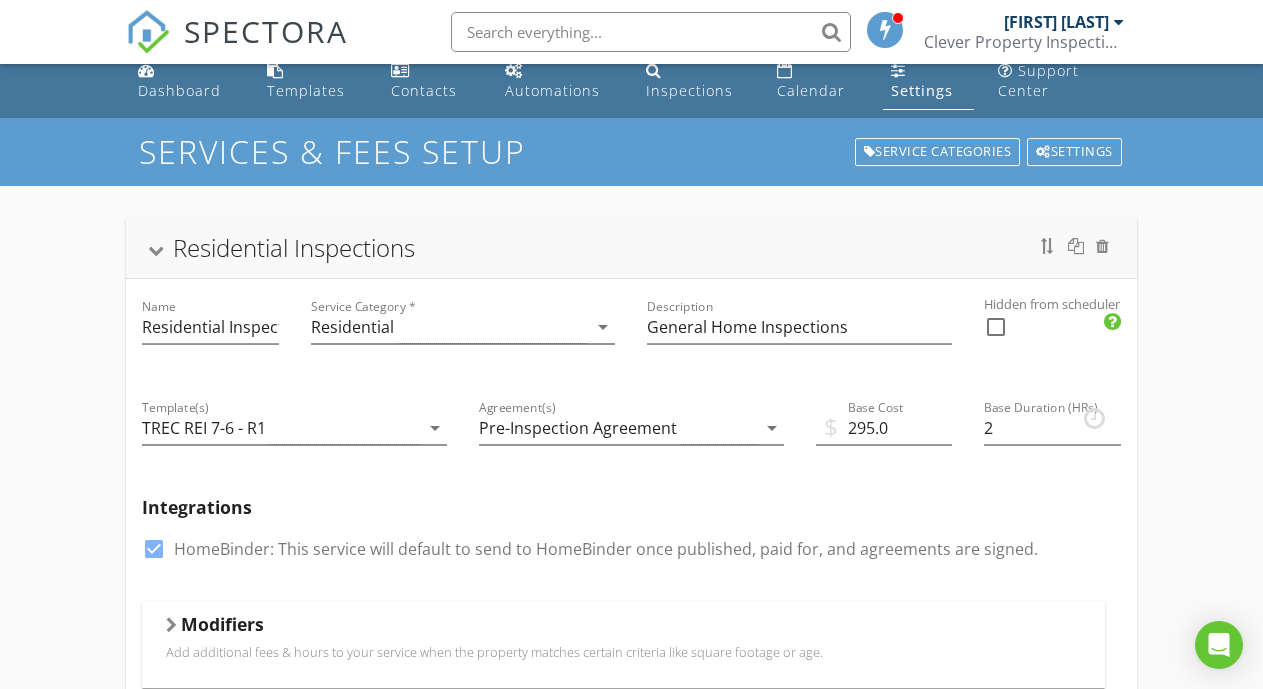 click at bounding box center (156, 250) 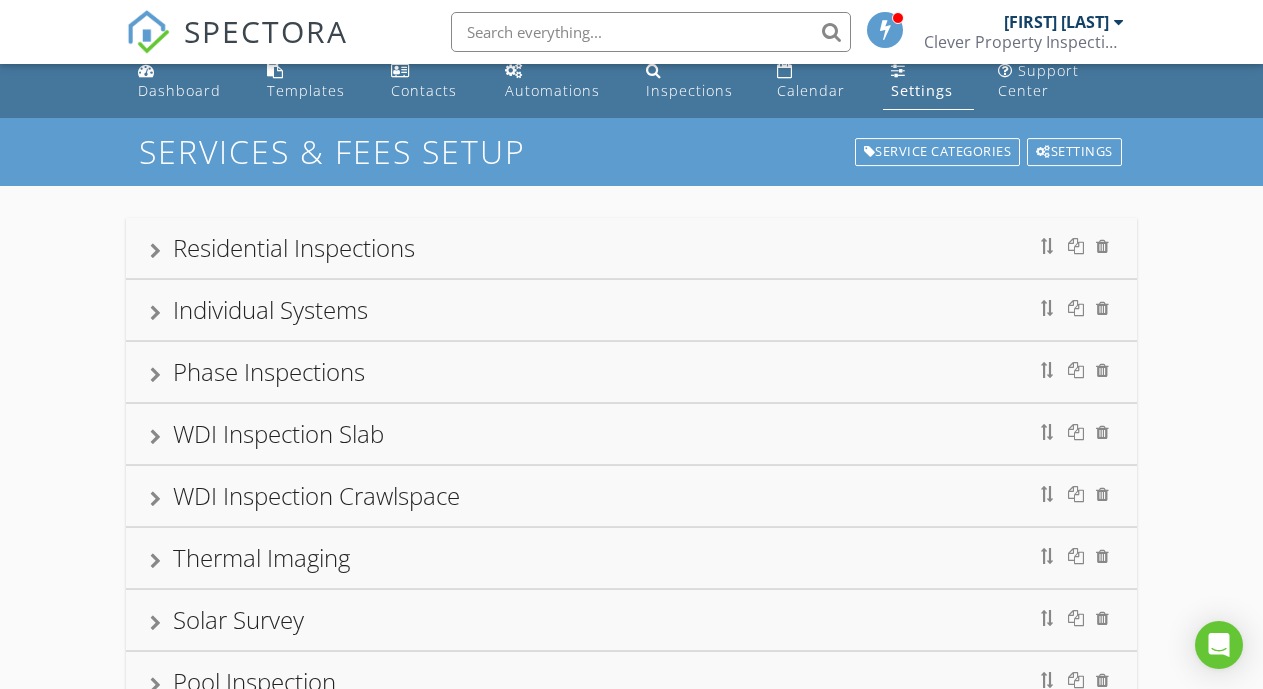 click at bounding box center (155, 251) 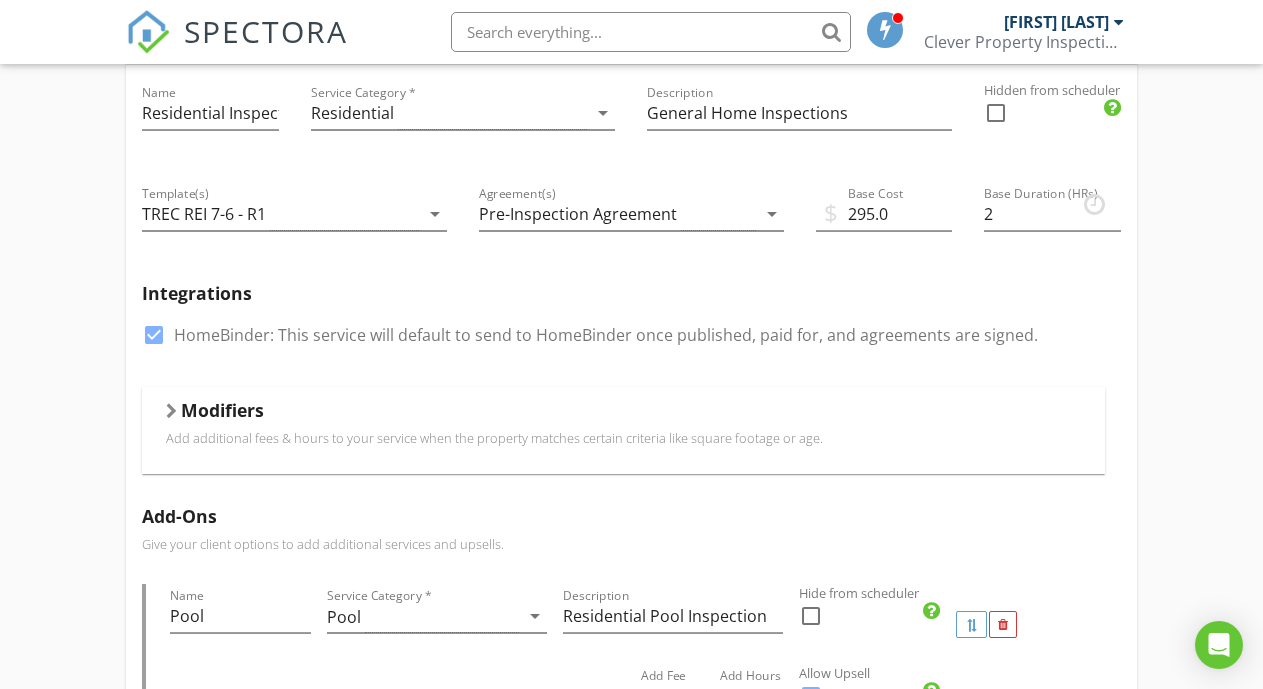 scroll, scrollTop: 313, scrollLeft: 0, axis: vertical 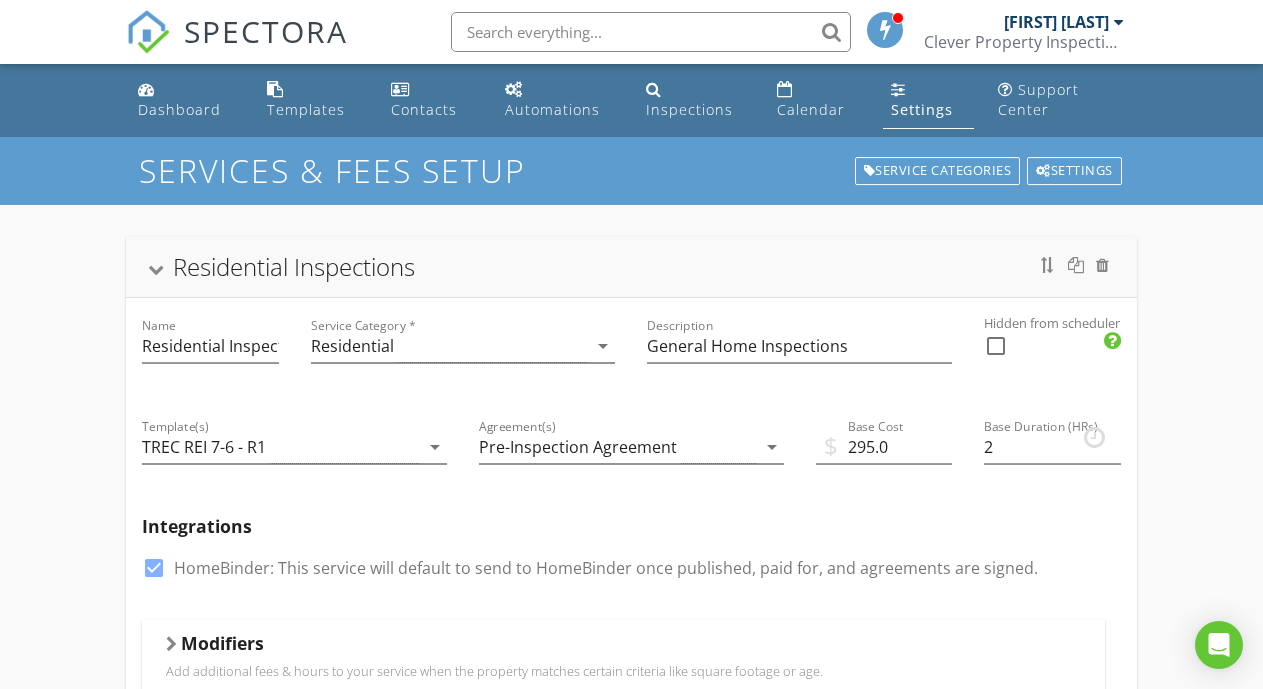 click at bounding box center [156, 269] 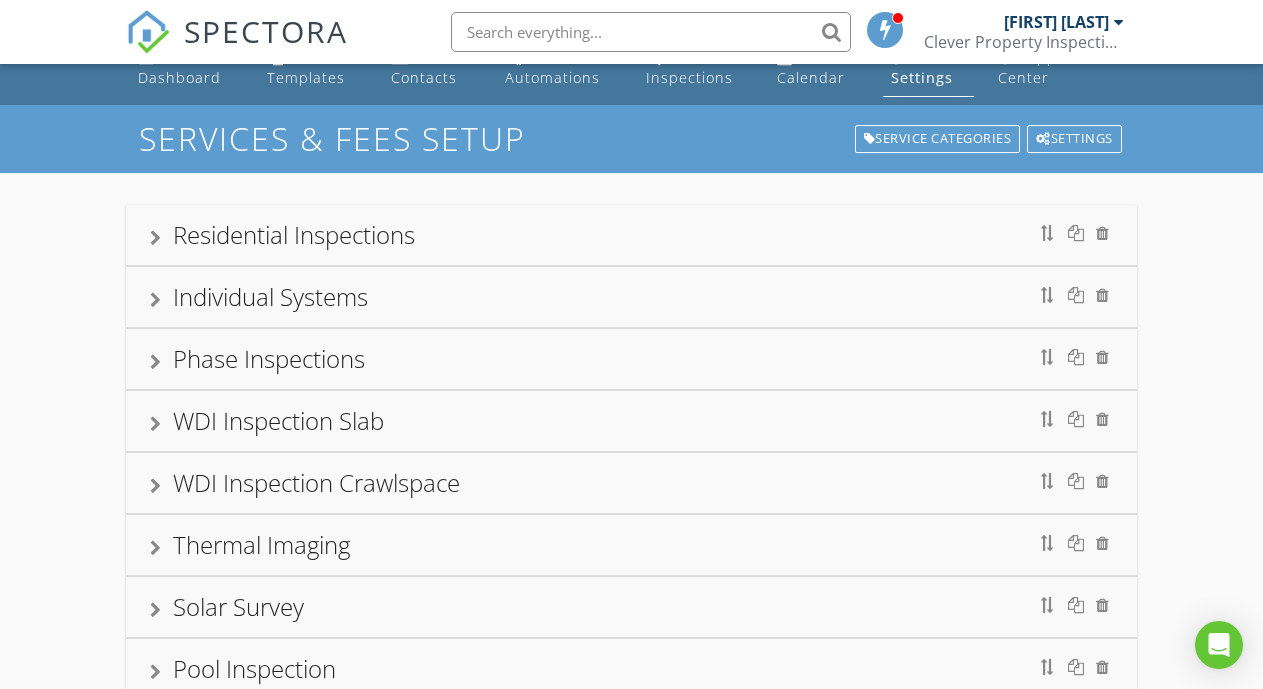 scroll, scrollTop: 0, scrollLeft: 0, axis: both 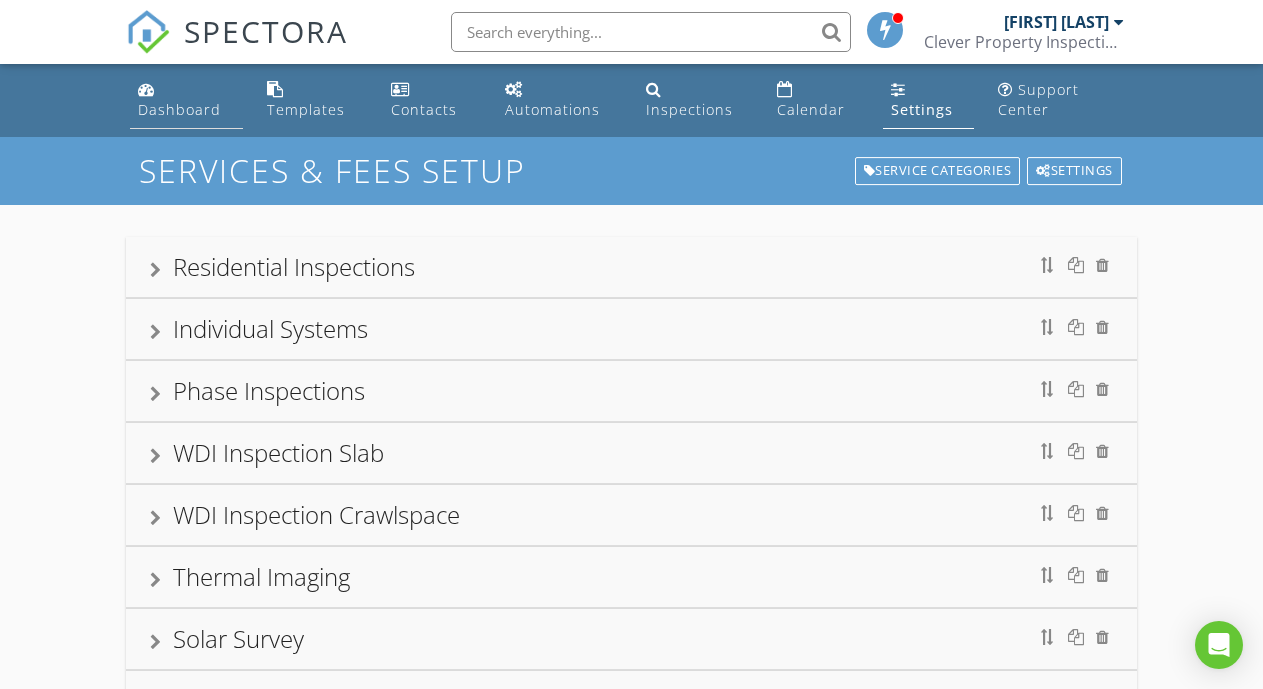click on "Dashboard" at bounding box center [179, 109] 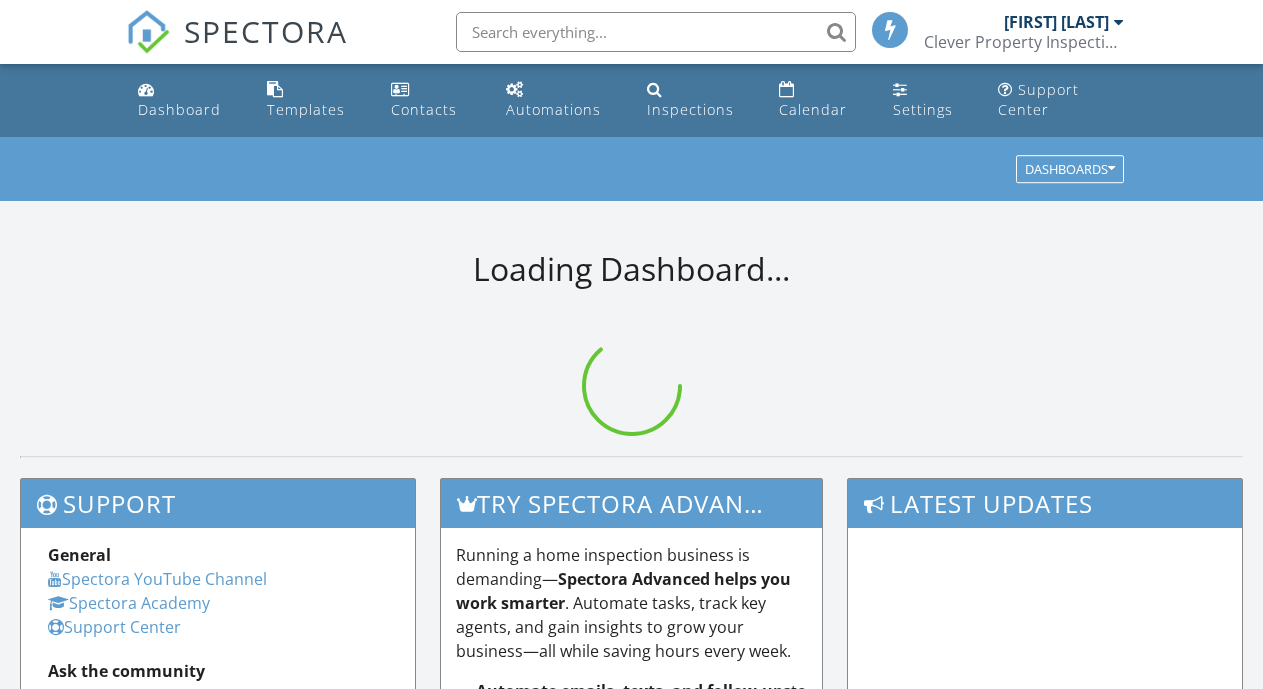 scroll, scrollTop: 0, scrollLeft: 0, axis: both 